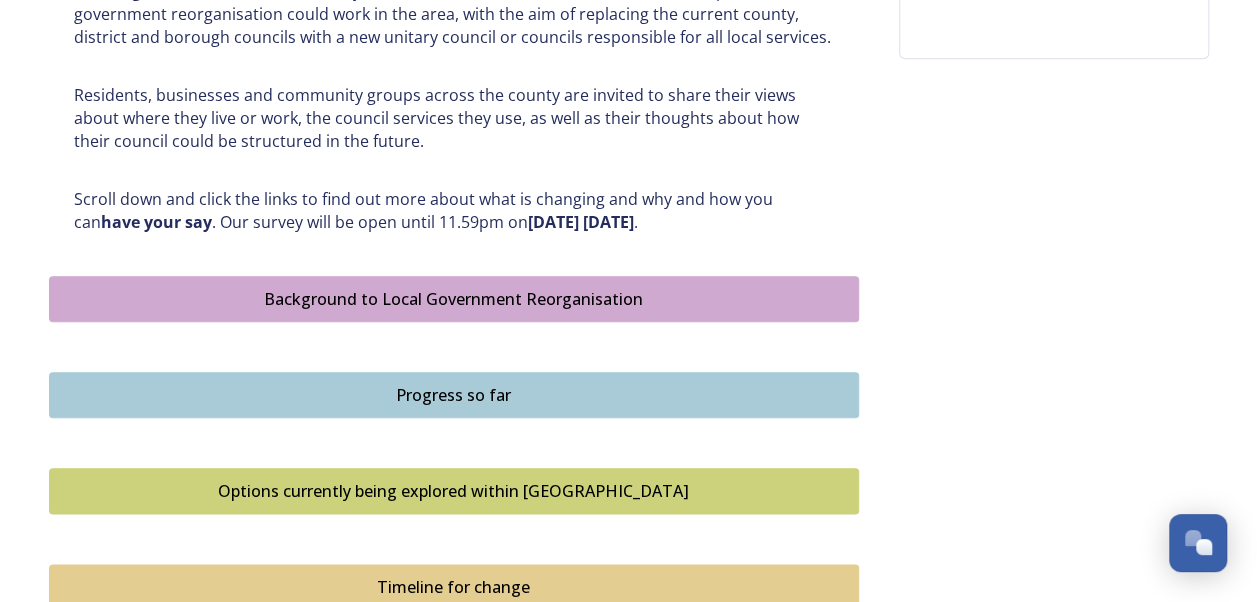 scroll, scrollTop: 900, scrollLeft: 0, axis: vertical 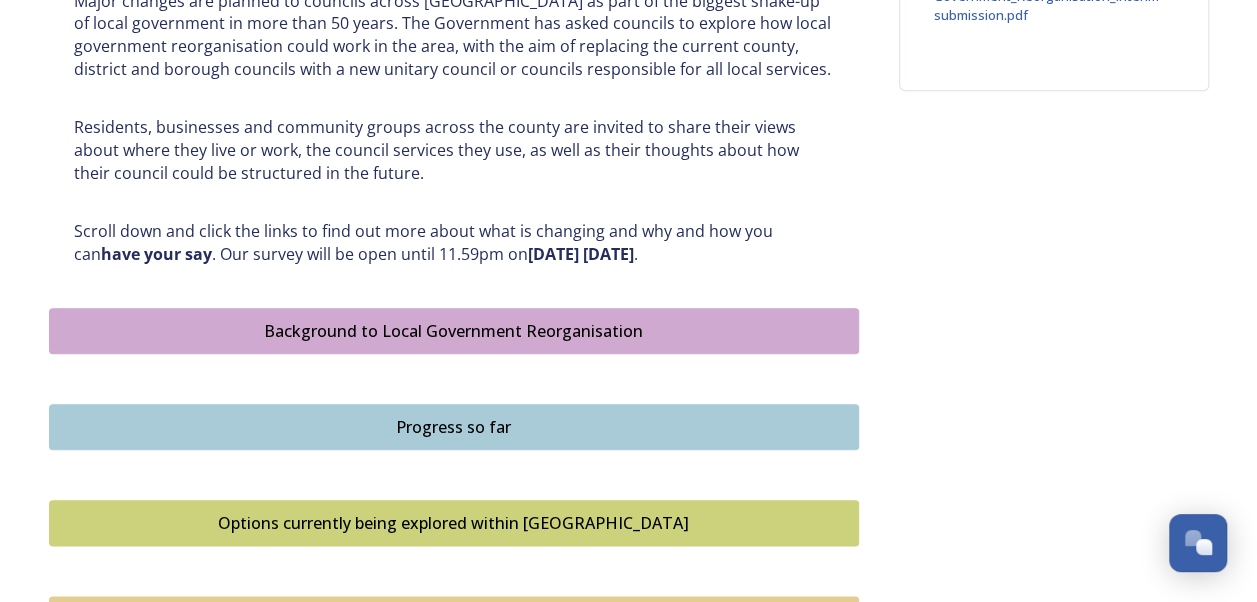 click on "Background to Local Government Reorganisation" at bounding box center (454, 331) 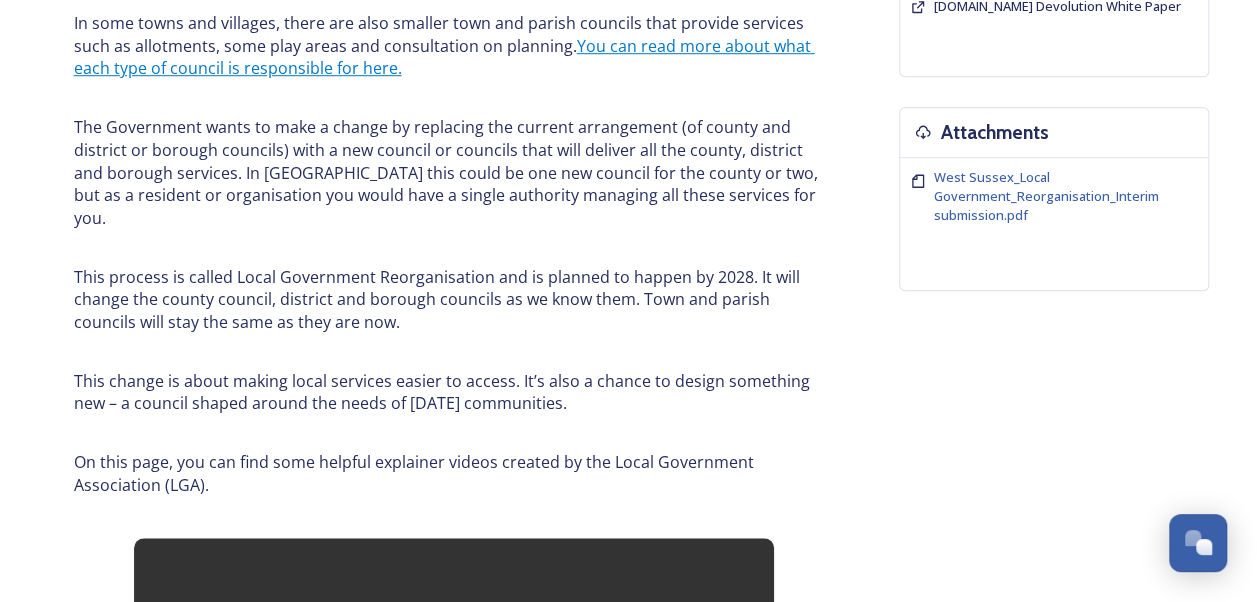 scroll, scrollTop: 1200, scrollLeft: 0, axis: vertical 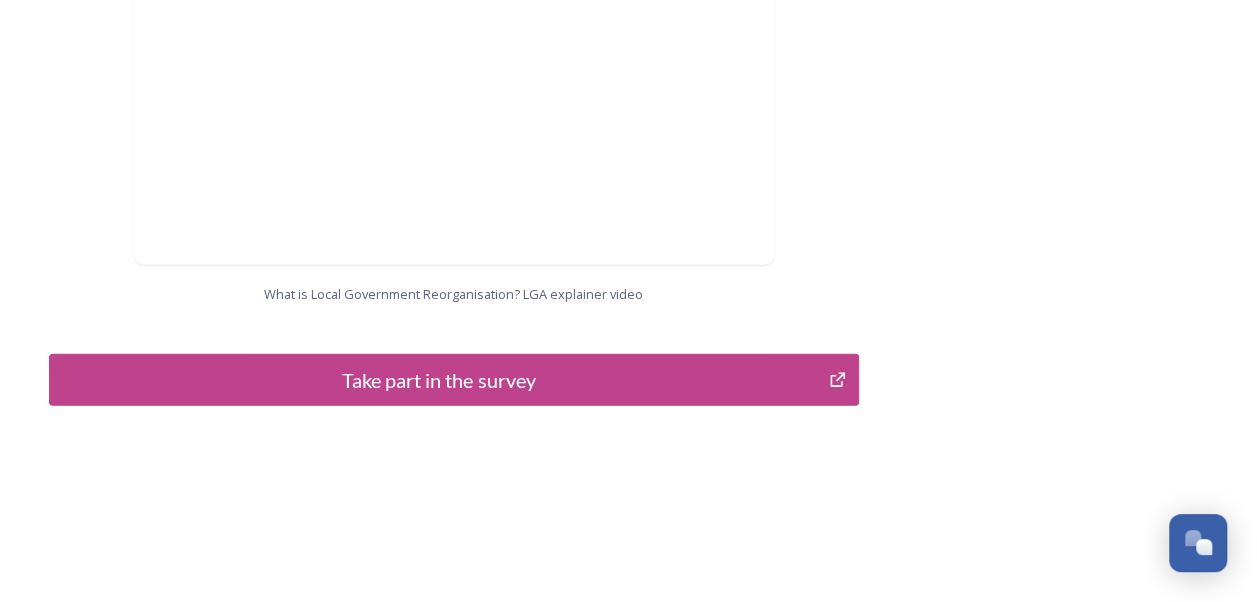 click on "Take part in the survey" at bounding box center (439, 380) 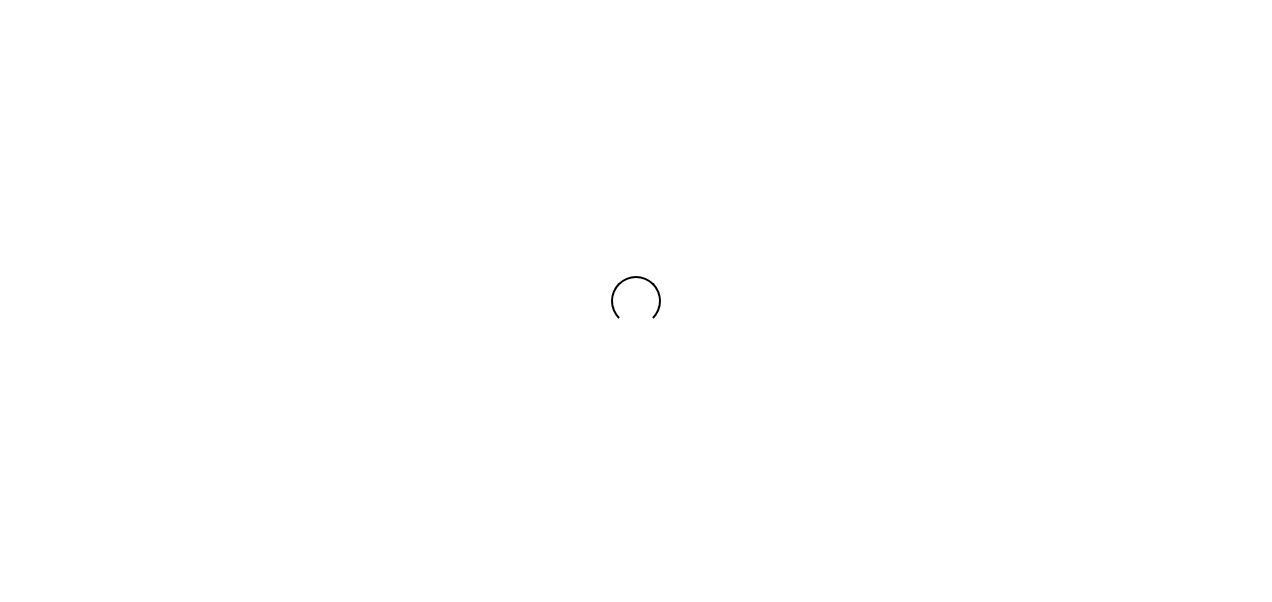 scroll, scrollTop: 0, scrollLeft: 0, axis: both 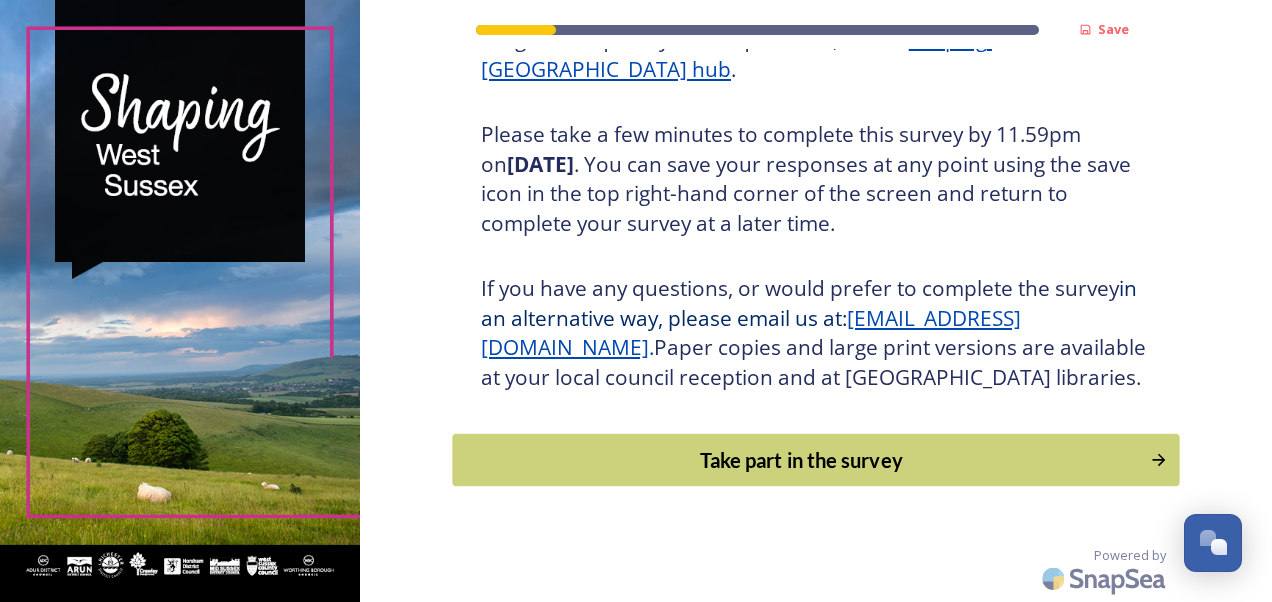click on "Take part in the survey" at bounding box center (801, 460) 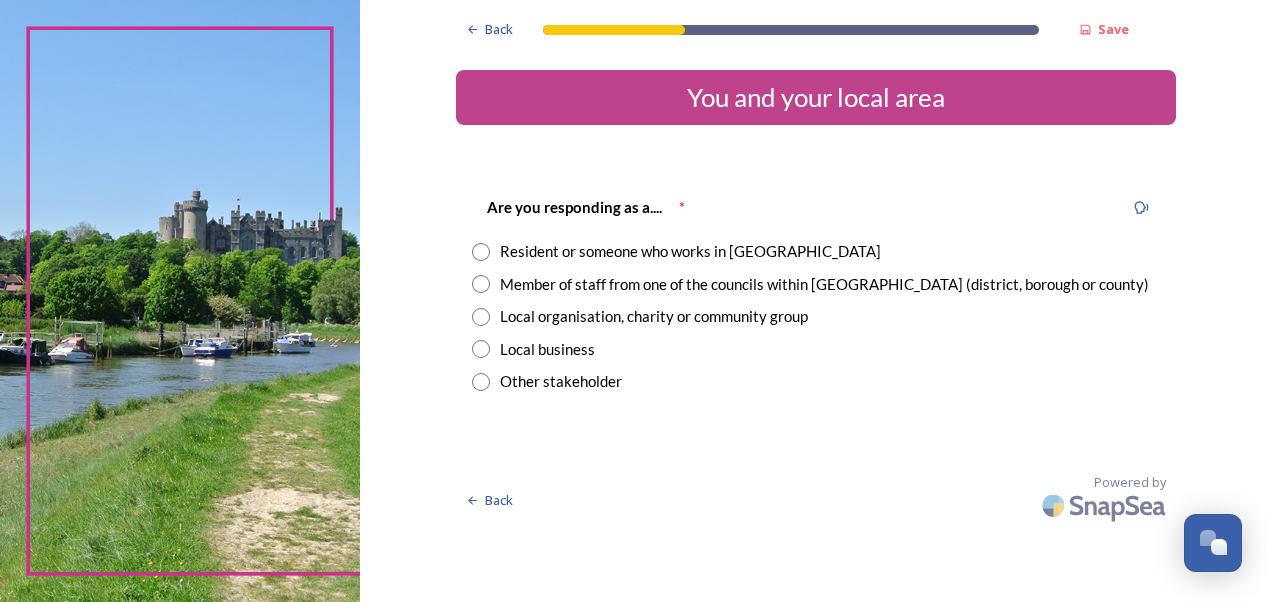 click on "Member of staff from one of the councils within West Sussex (district, borough or county)" at bounding box center (824, 284) 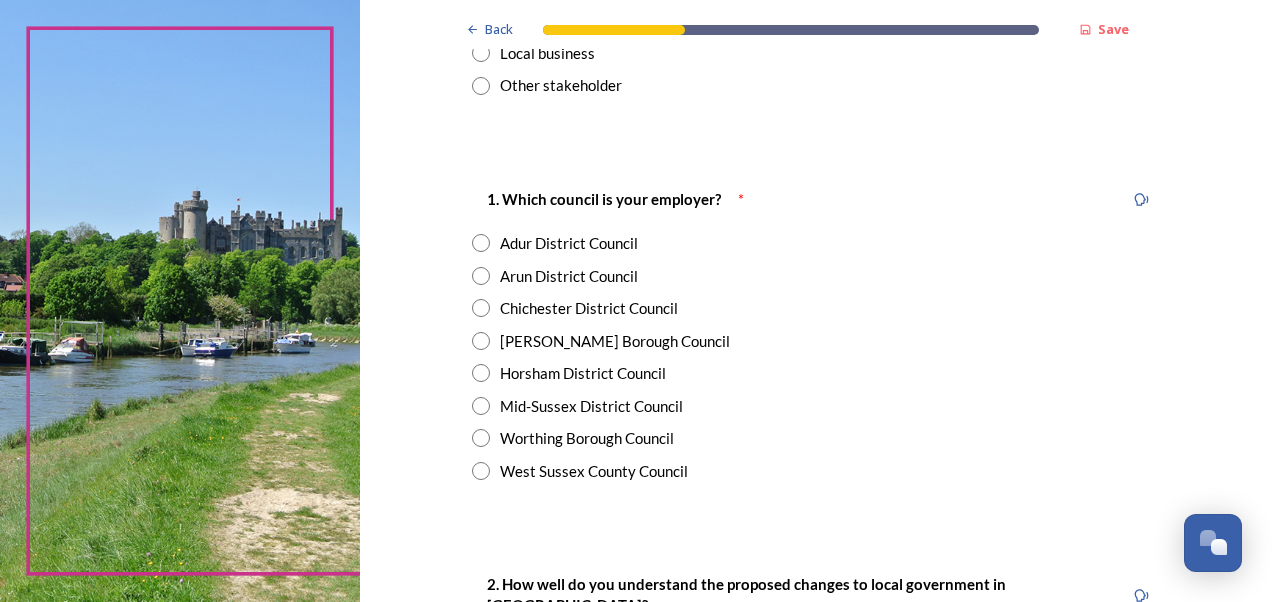 scroll, scrollTop: 300, scrollLeft: 0, axis: vertical 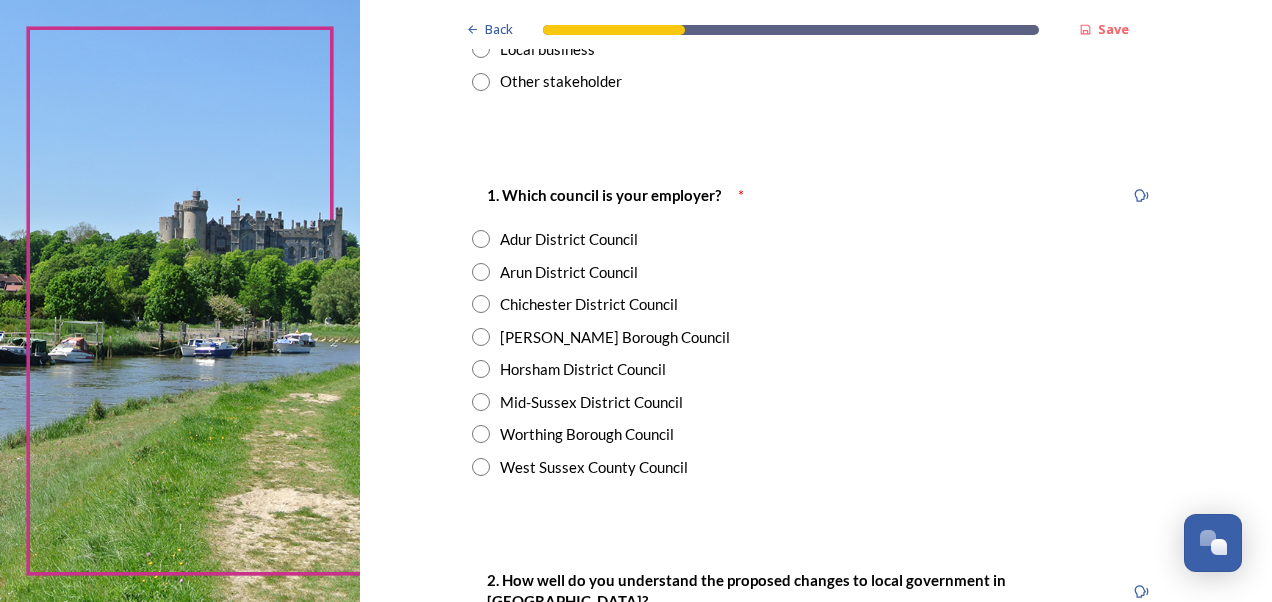 click on "West Sussex County Council" at bounding box center [594, 467] 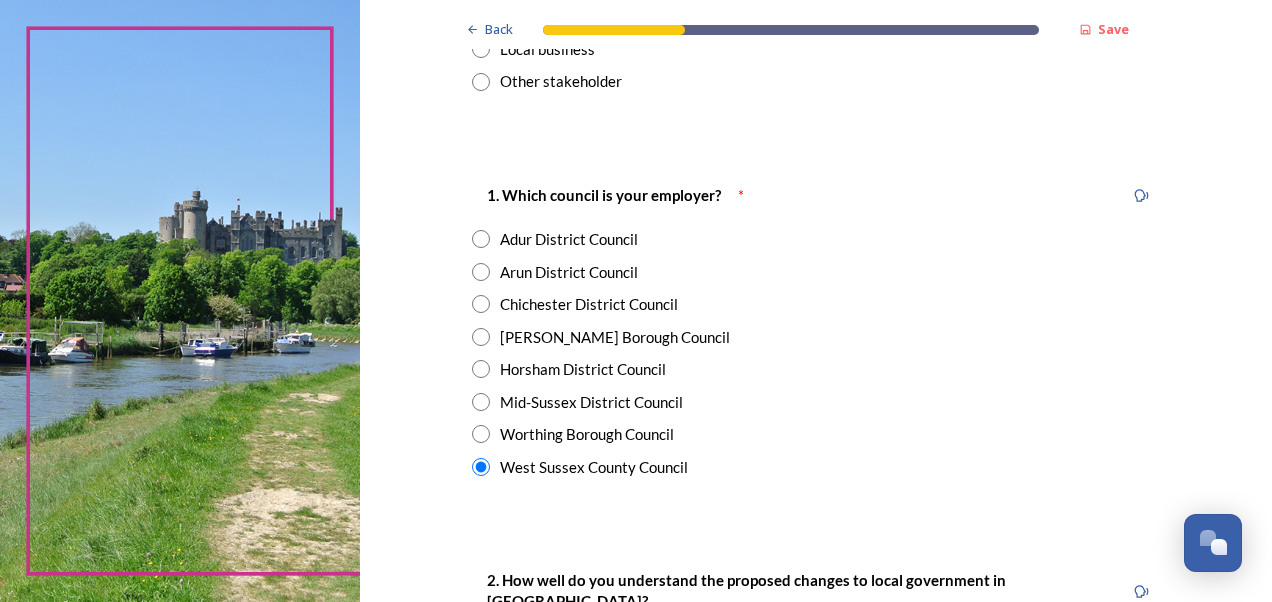 scroll, scrollTop: 500, scrollLeft: 0, axis: vertical 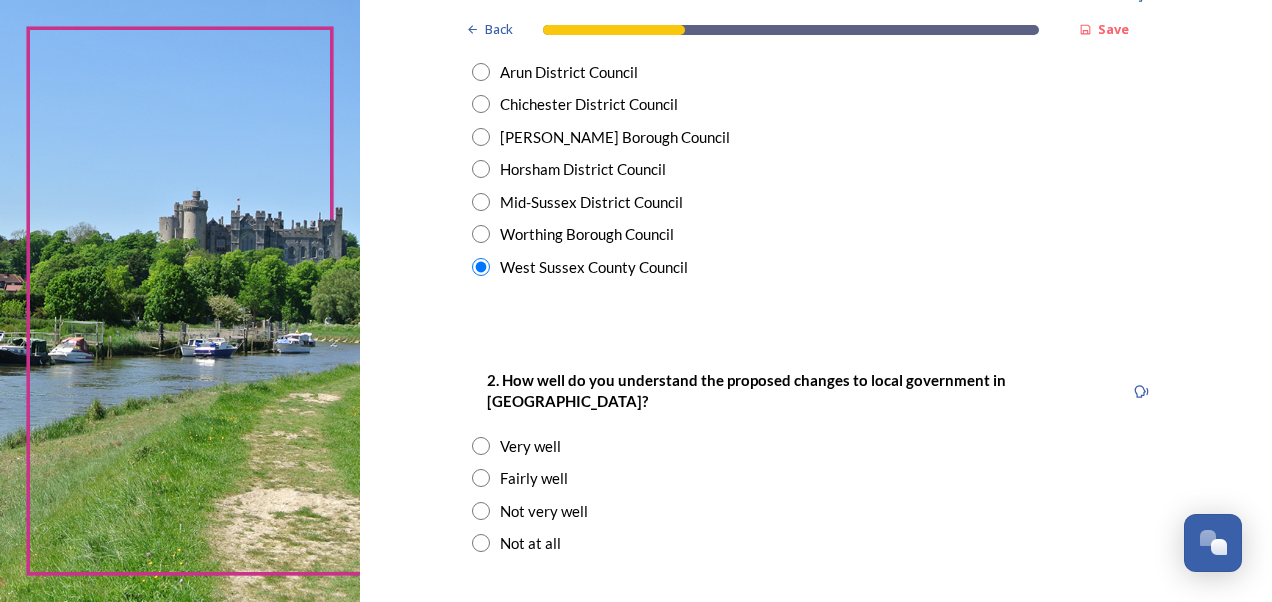 click on "Not very well" at bounding box center (544, 511) 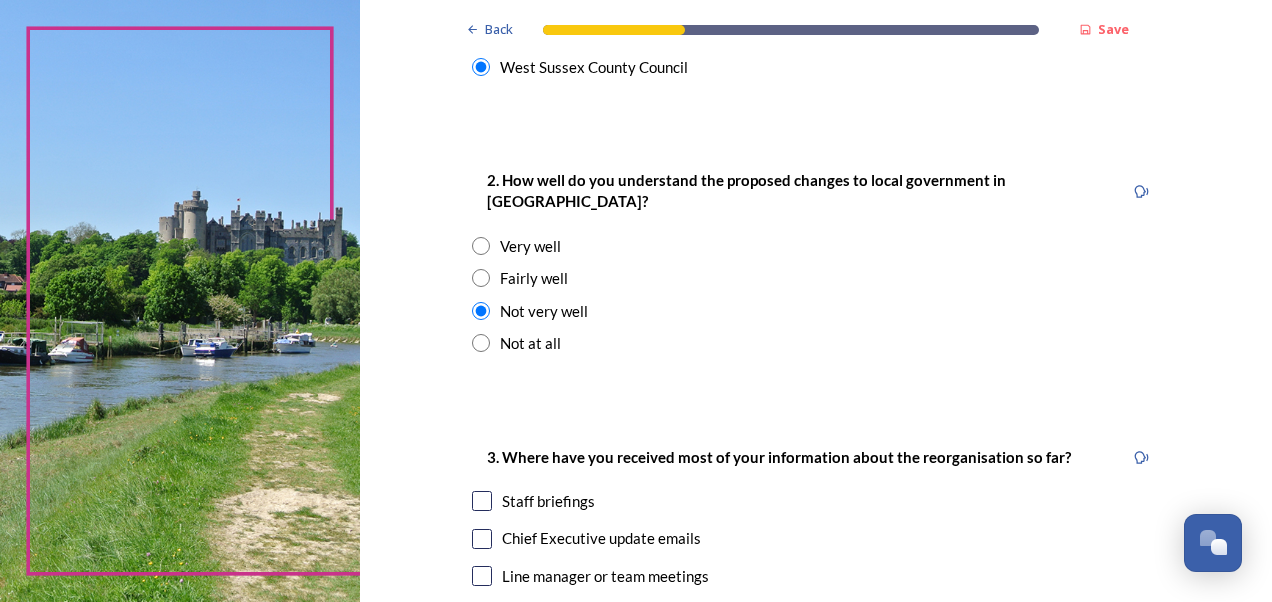 scroll, scrollTop: 900, scrollLeft: 0, axis: vertical 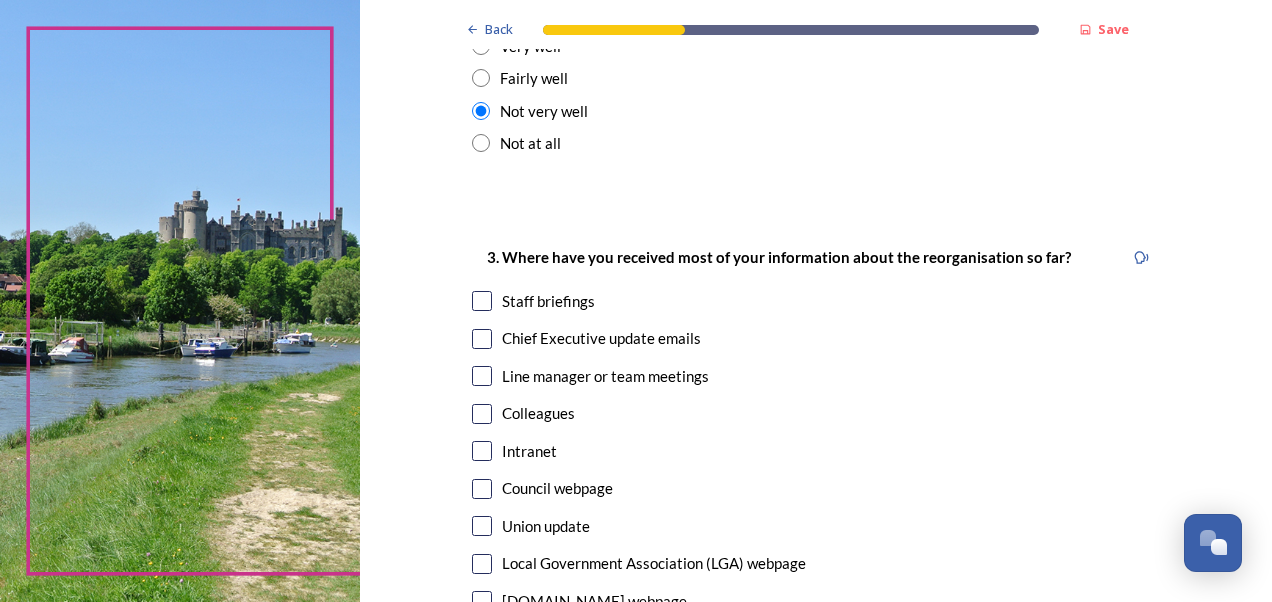 click at bounding box center [482, 301] 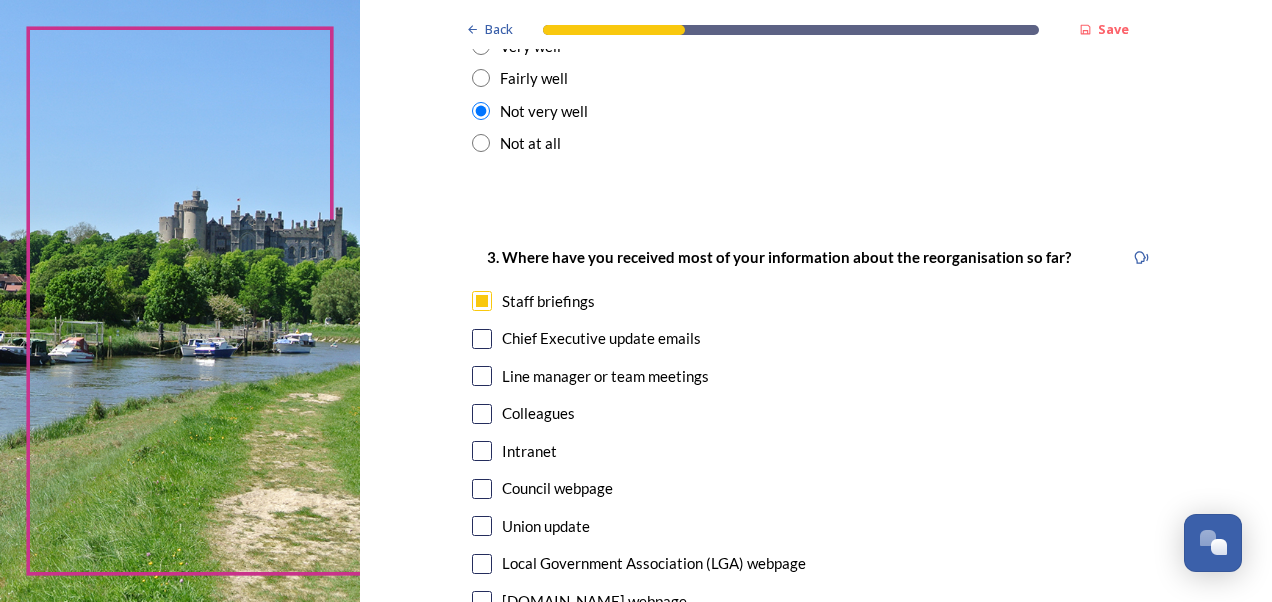 click at bounding box center [482, 414] 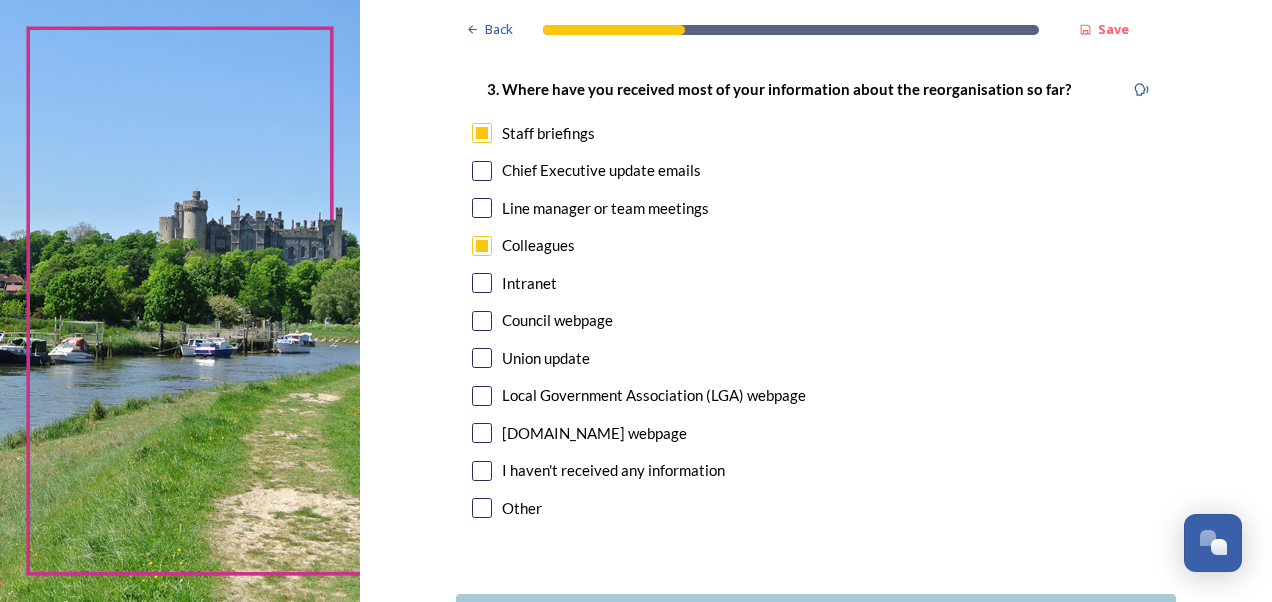 scroll, scrollTop: 1100, scrollLeft: 0, axis: vertical 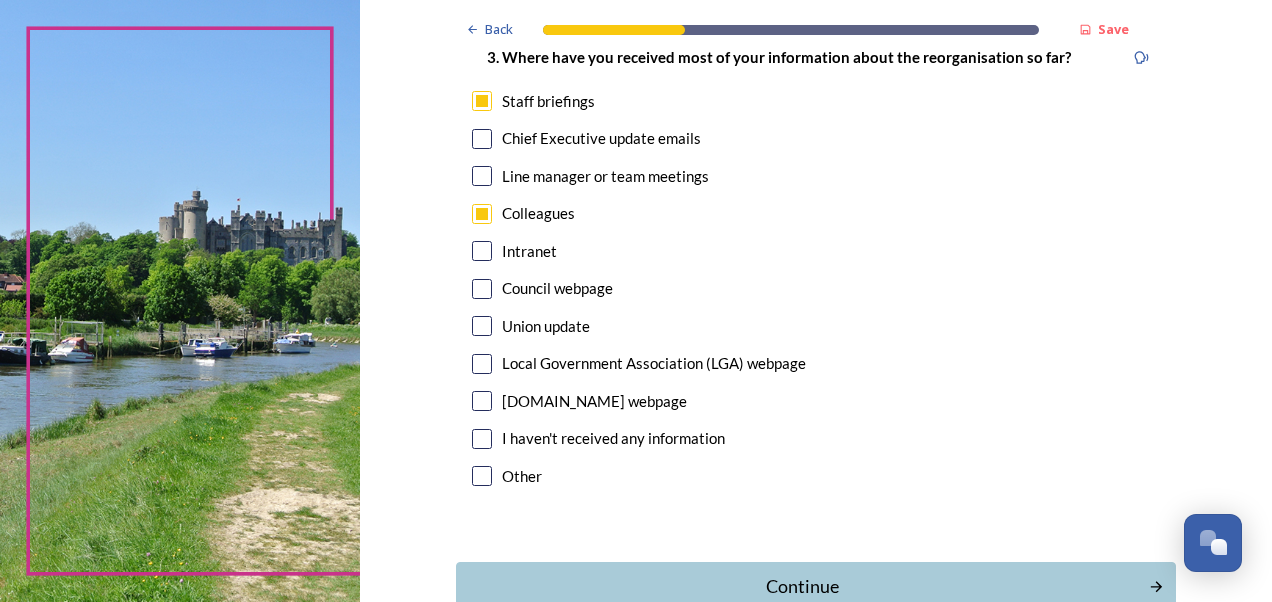 click on "3. Where have you received most of your information about the reorganisation so far? Staff briefings Chief Executive update emails Line manager or team meetings Colleagues Intranet Council webpage Union update Local Government Association (LGA) webpage GOV.UK webpage I haven't received any information Other" at bounding box center [816, 269] 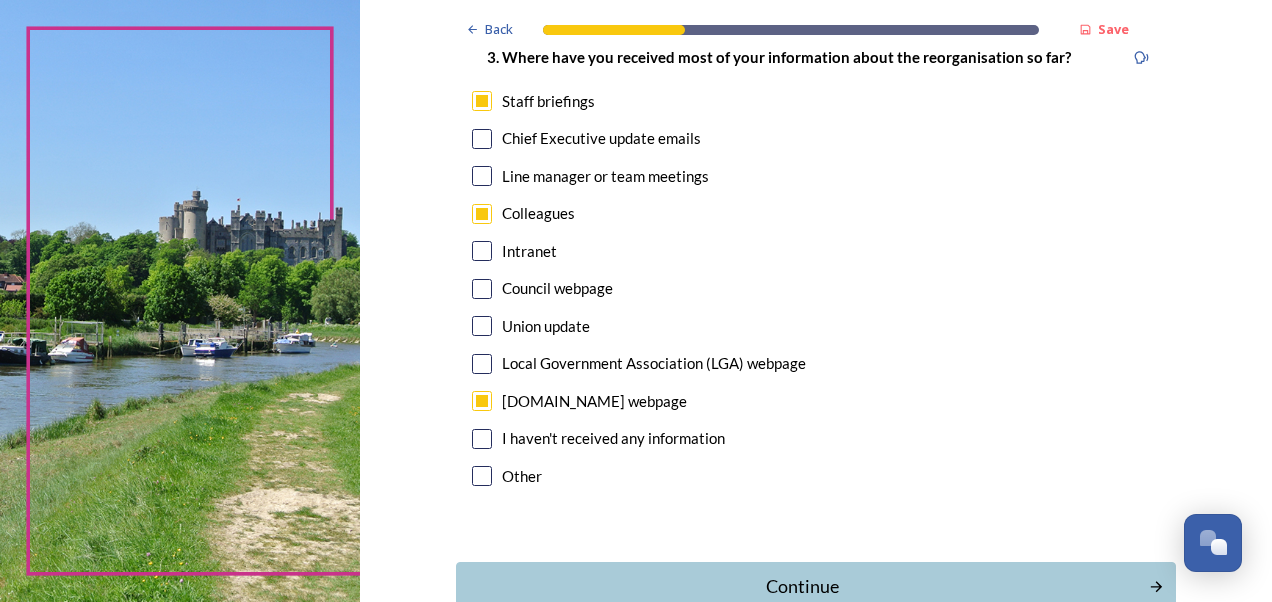 click at bounding box center [482, 289] 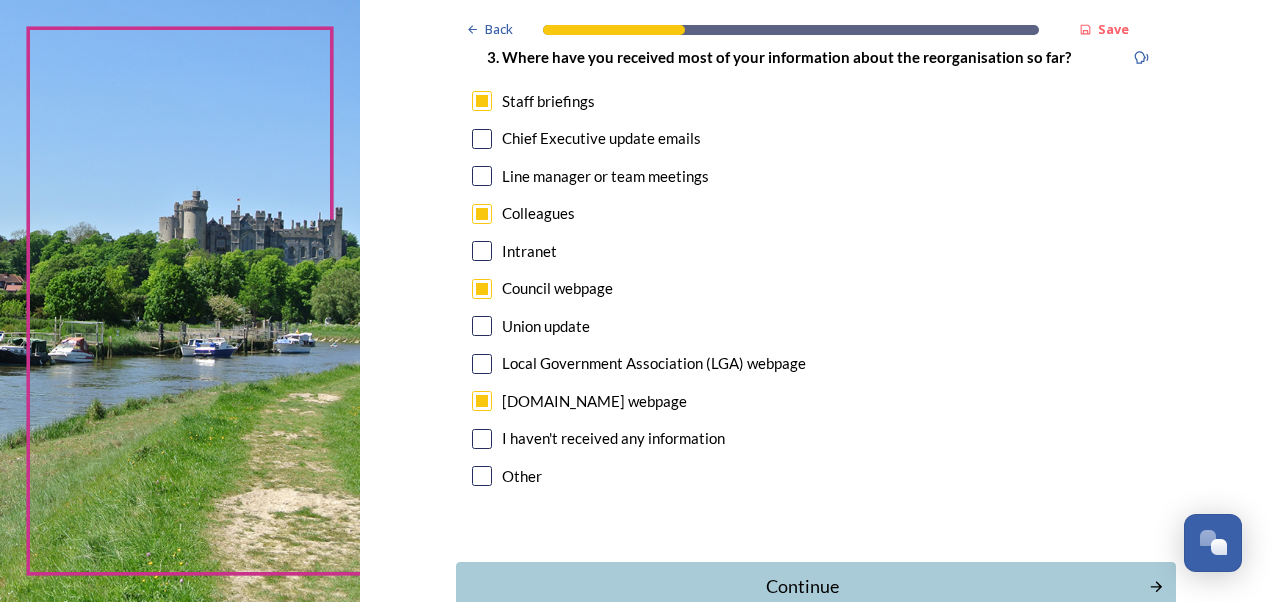click at bounding box center [482, 401] 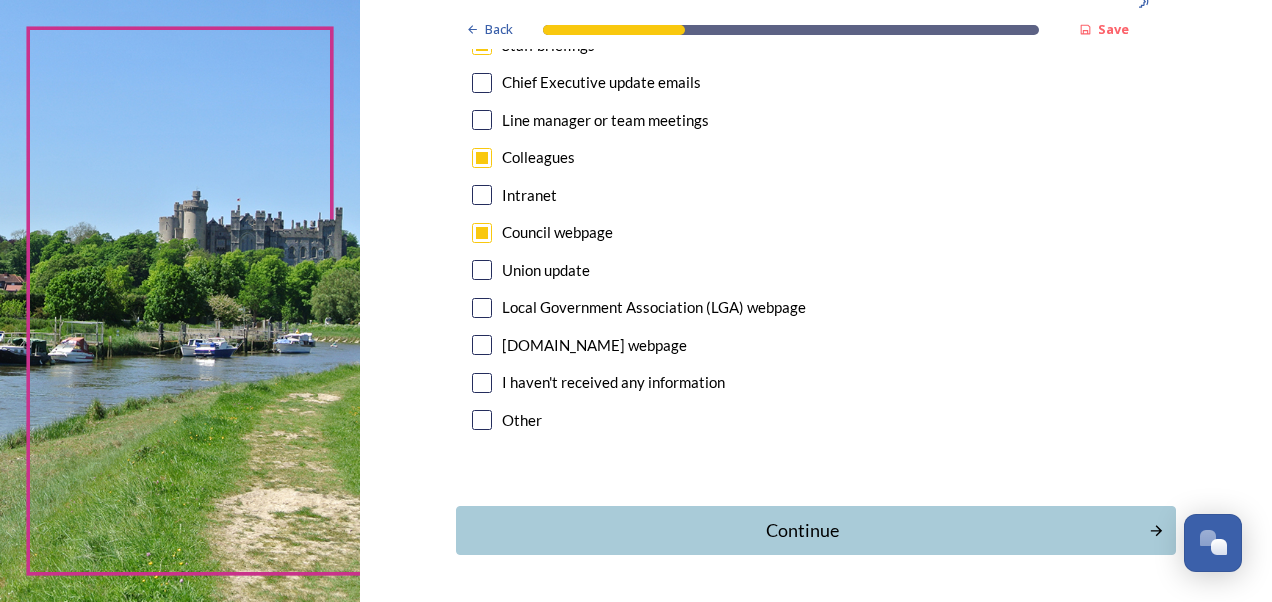 scroll, scrollTop: 1203, scrollLeft: 0, axis: vertical 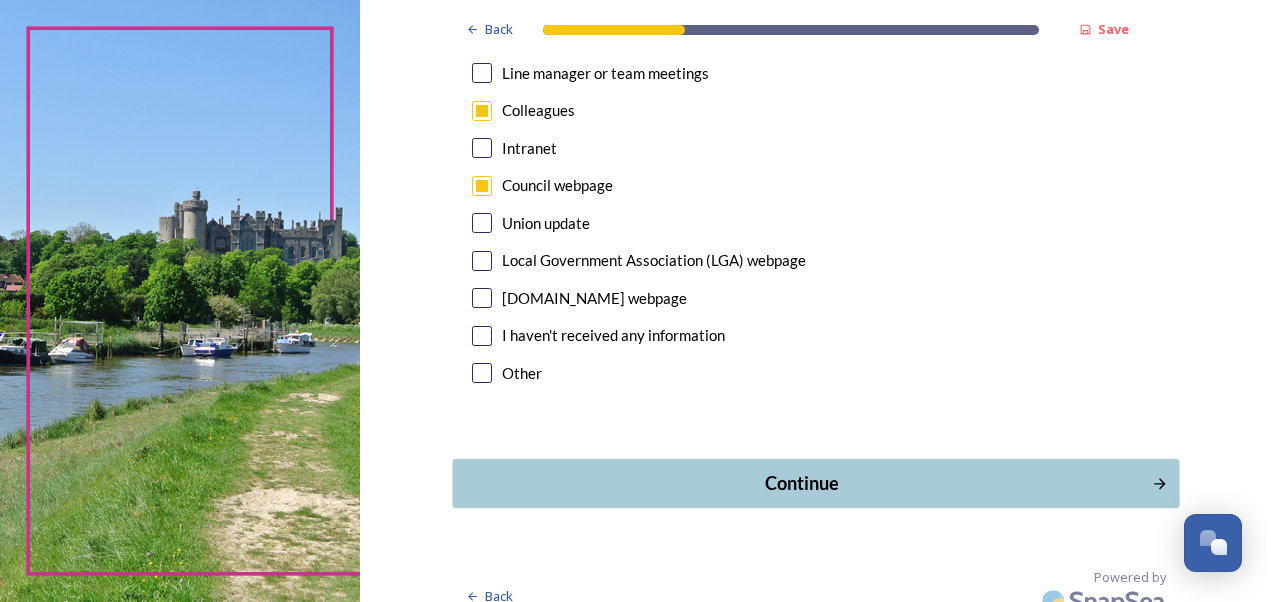 click on "Continue" at bounding box center [815, 483] 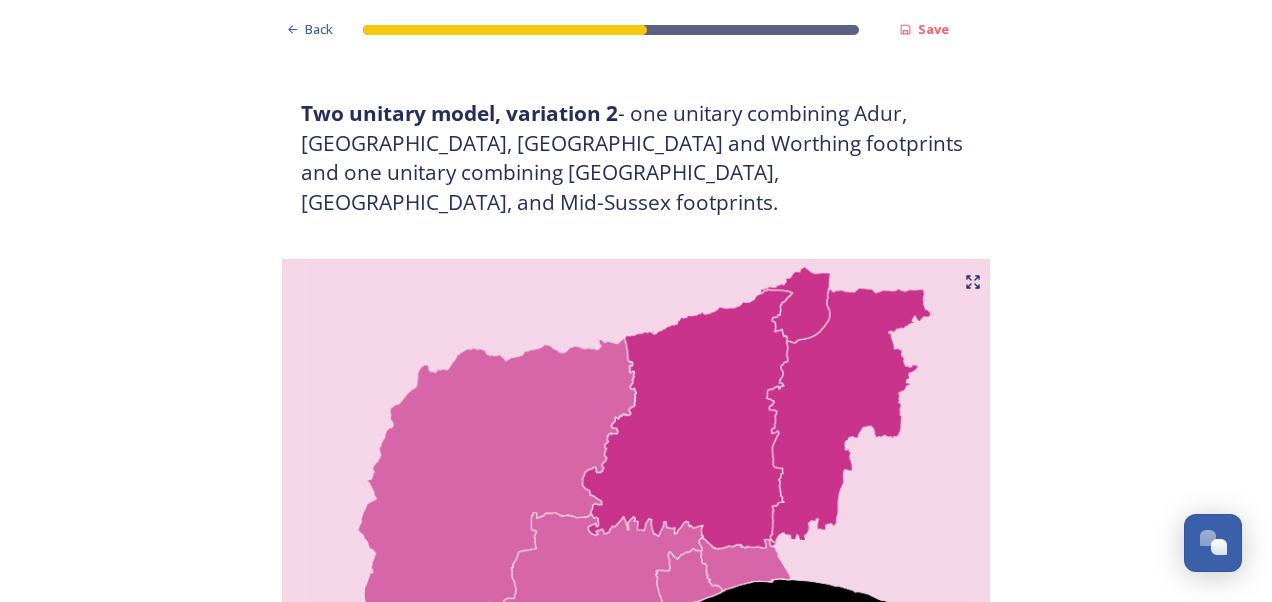 scroll, scrollTop: 2400, scrollLeft: 0, axis: vertical 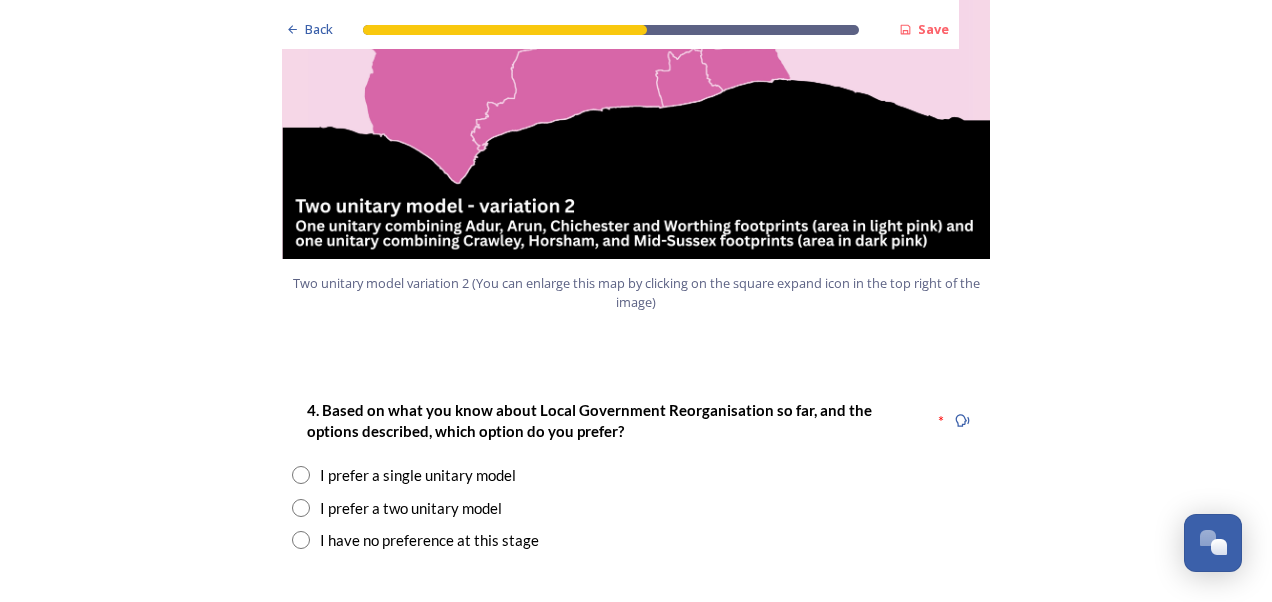 click at bounding box center [301, 540] 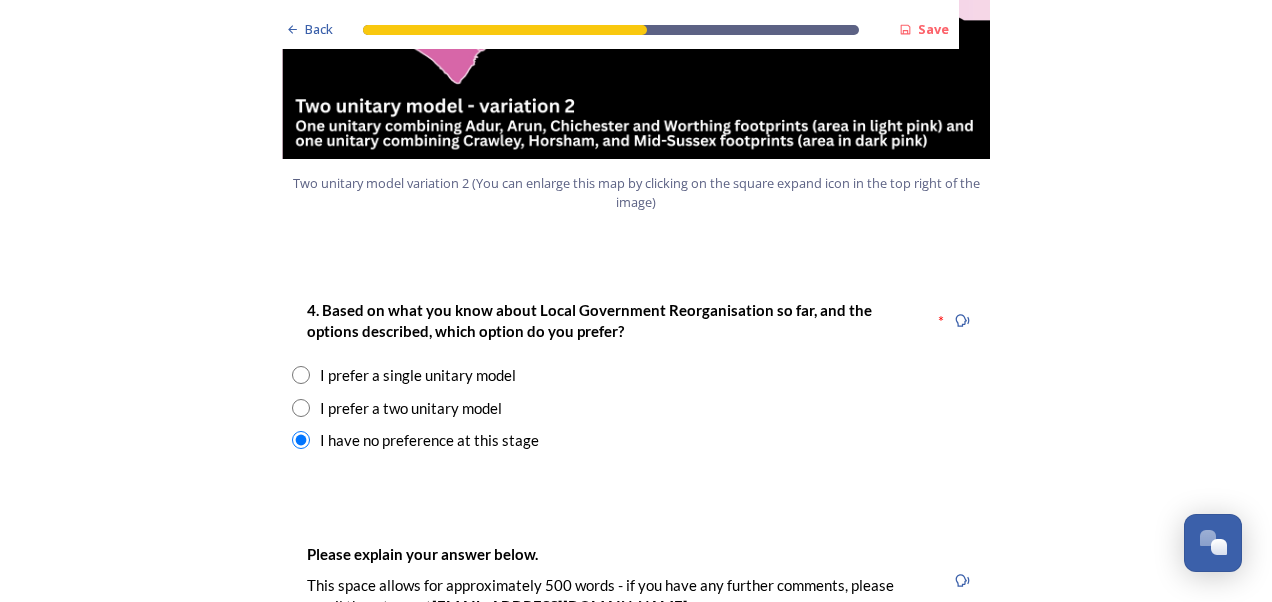 scroll, scrollTop: 2800, scrollLeft: 0, axis: vertical 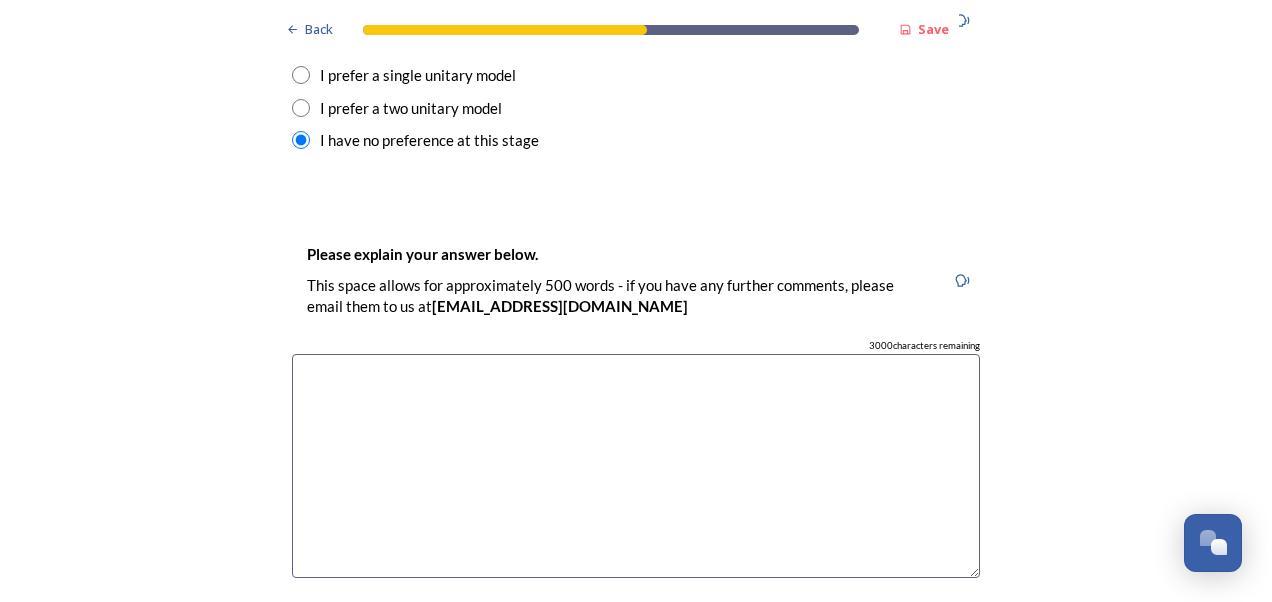 click at bounding box center (636, 466) 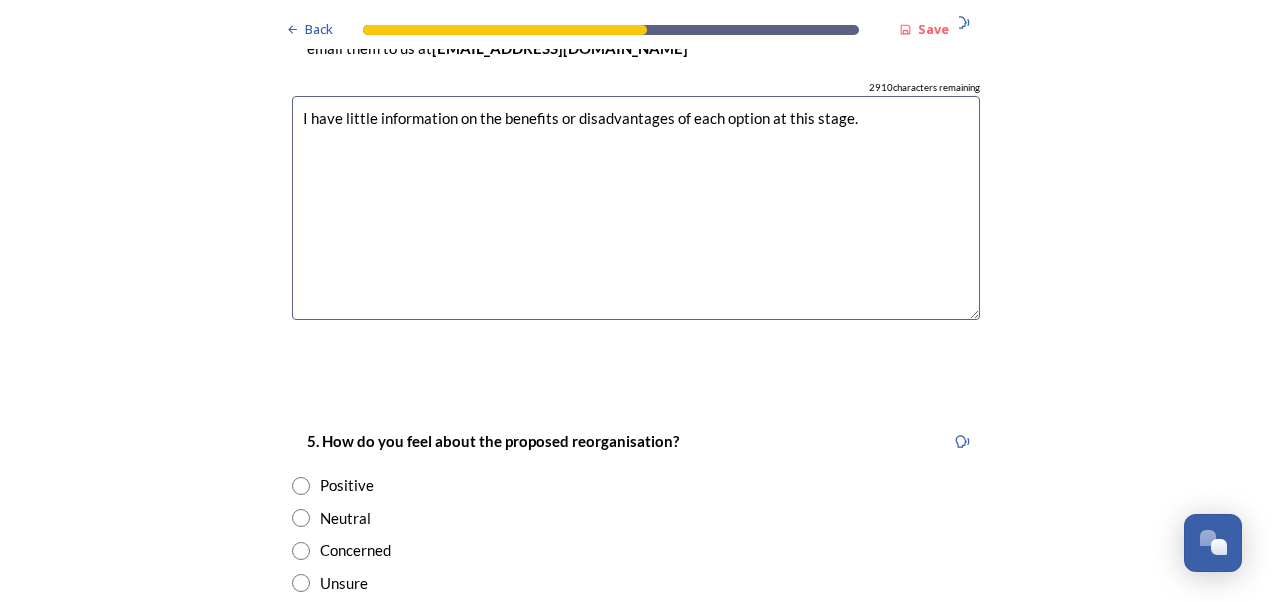 scroll, scrollTop: 3200, scrollLeft: 0, axis: vertical 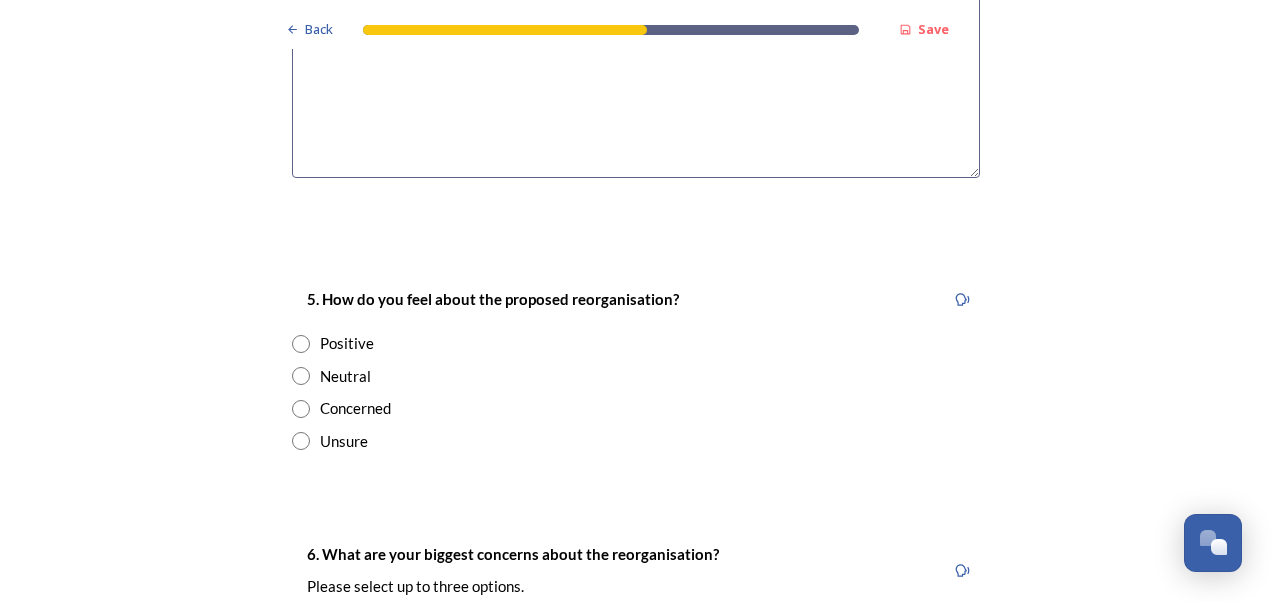 type on "I have little information on the benefits or disadvantages of each option at this stage." 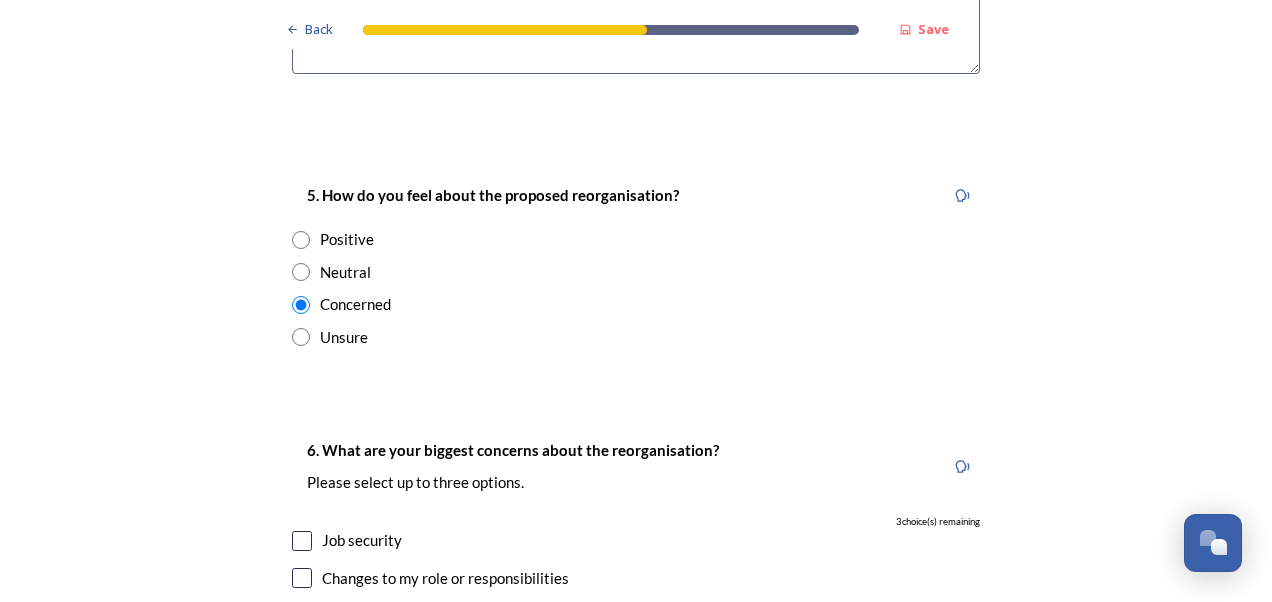 scroll, scrollTop: 3500, scrollLeft: 0, axis: vertical 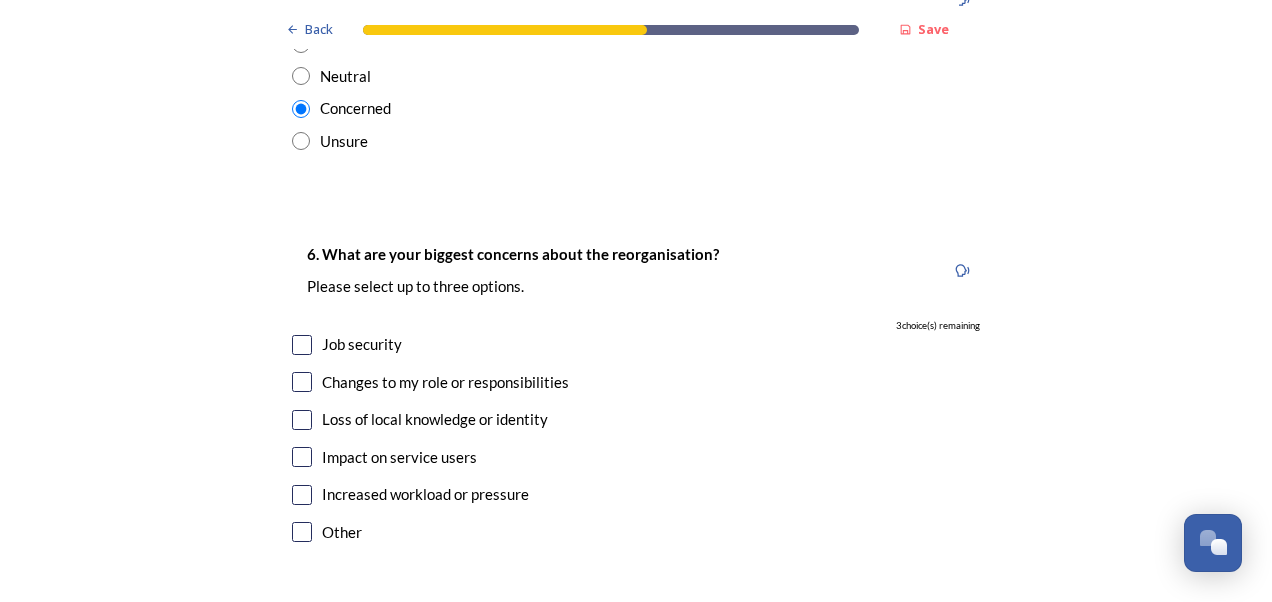 click at bounding box center [302, 382] 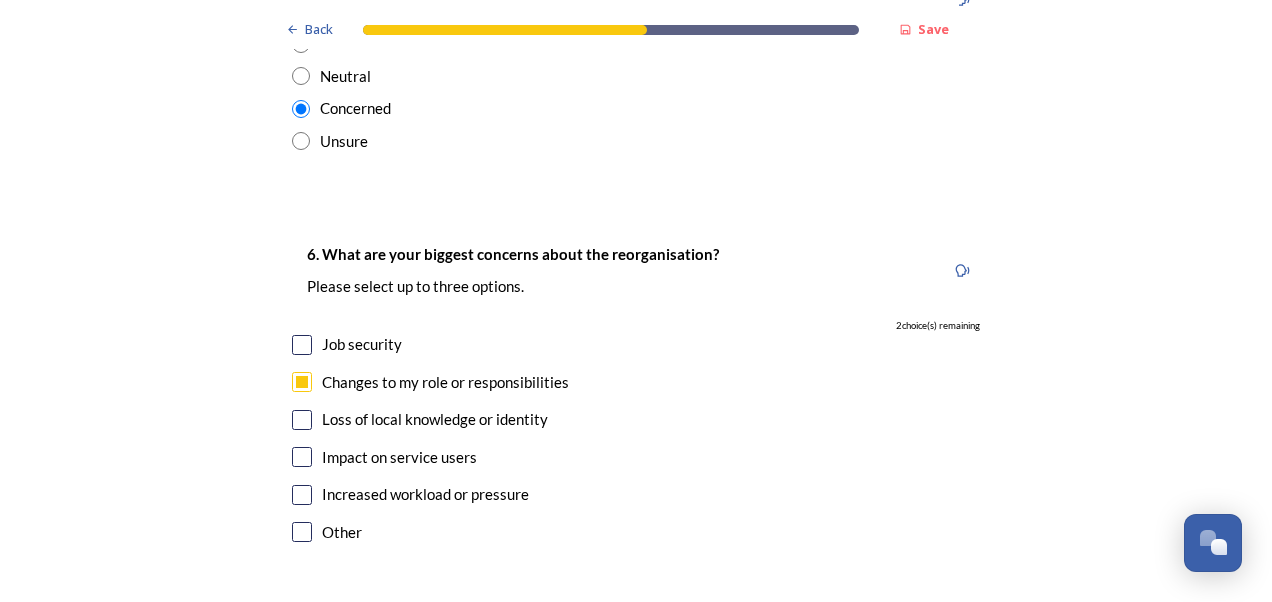 click at bounding box center (302, 420) 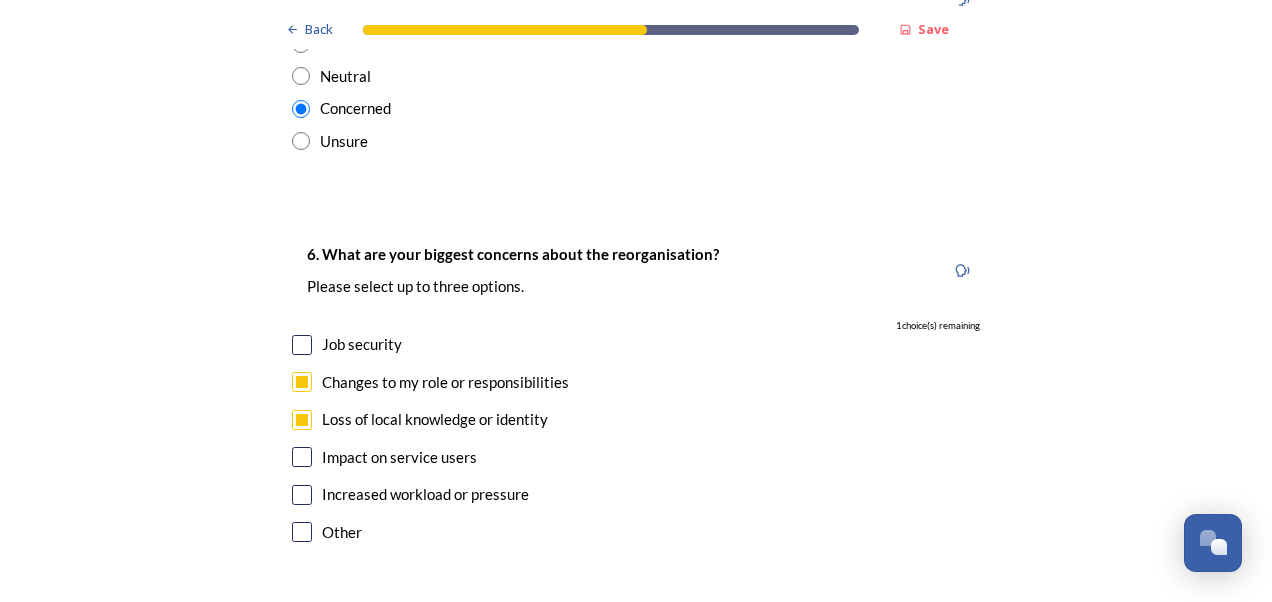 click at bounding box center [302, 457] 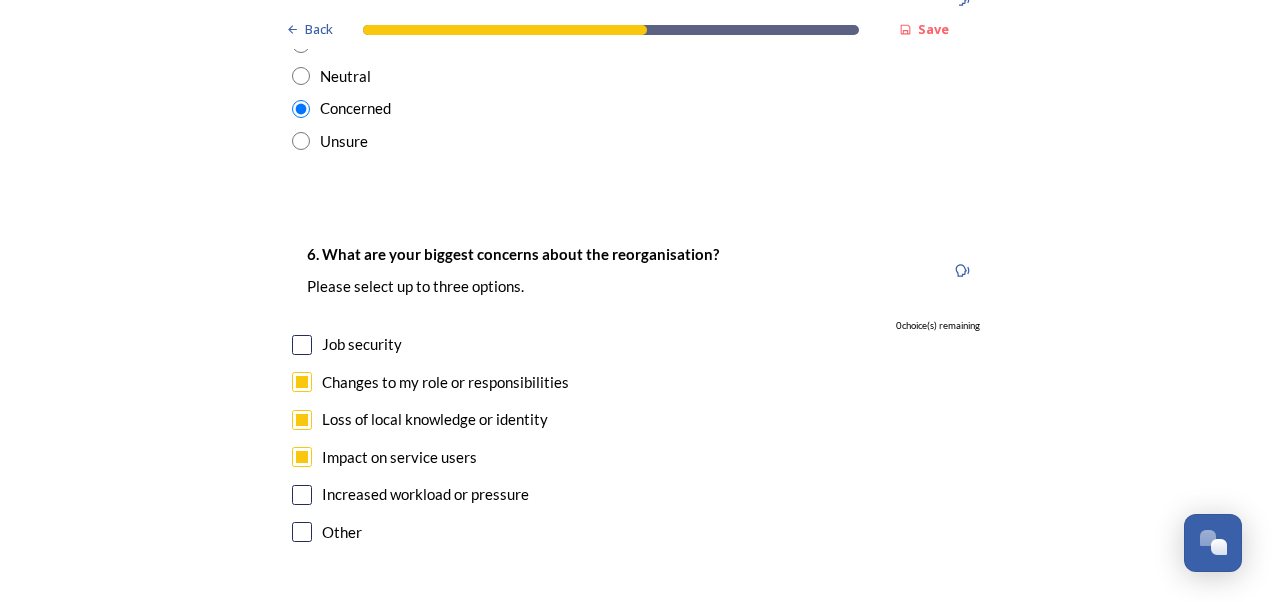 scroll, scrollTop: 3700, scrollLeft: 0, axis: vertical 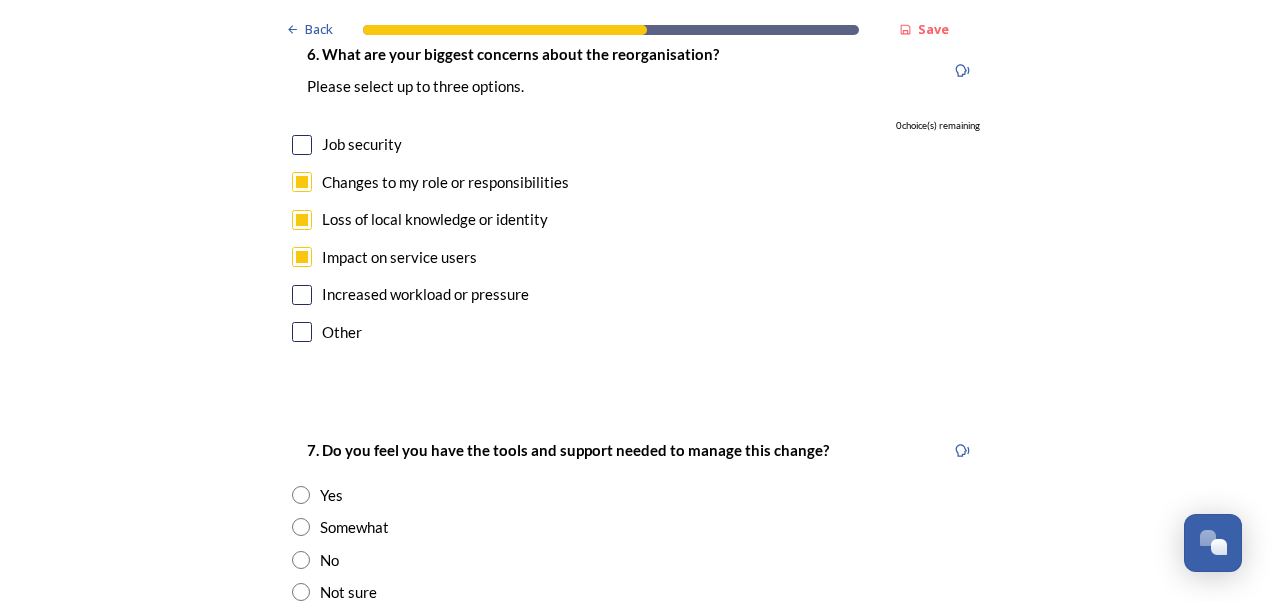 click at bounding box center [301, 560] 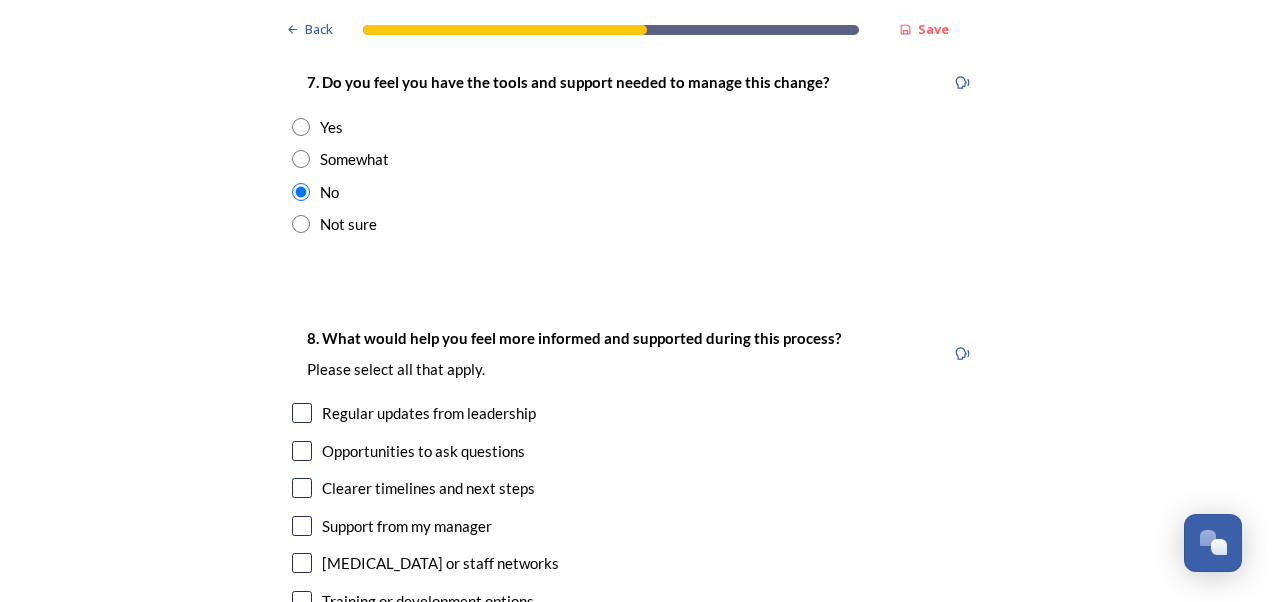 scroll, scrollTop: 4100, scrollLeft: 0, axis: vertical 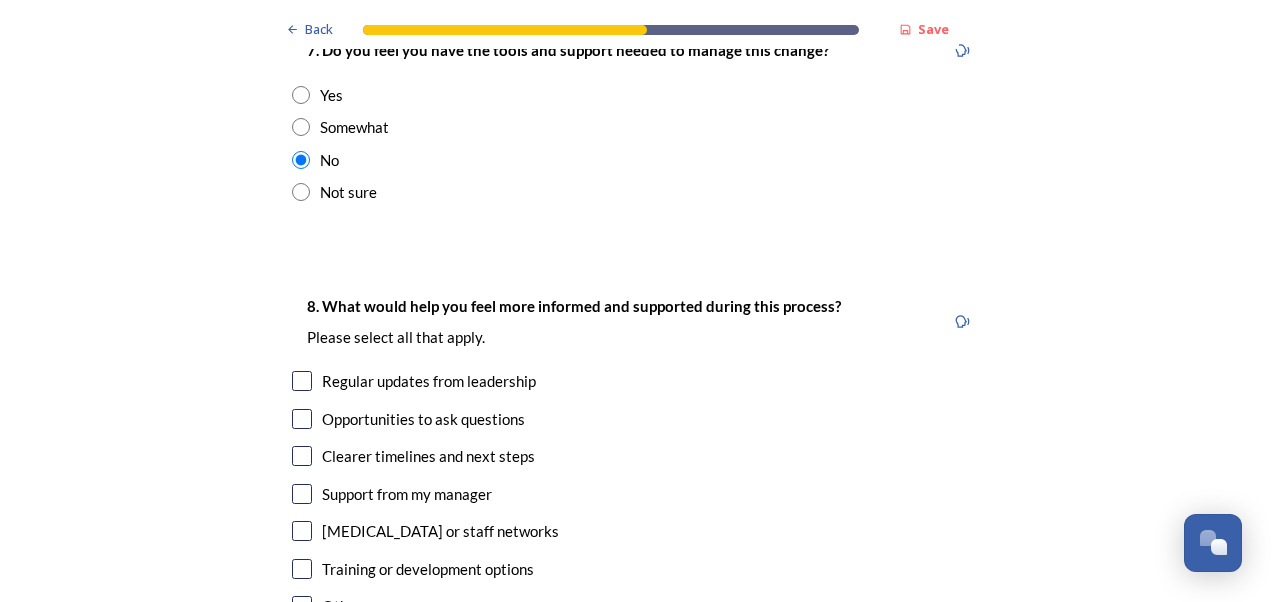 click at bounding box center (302, 381) 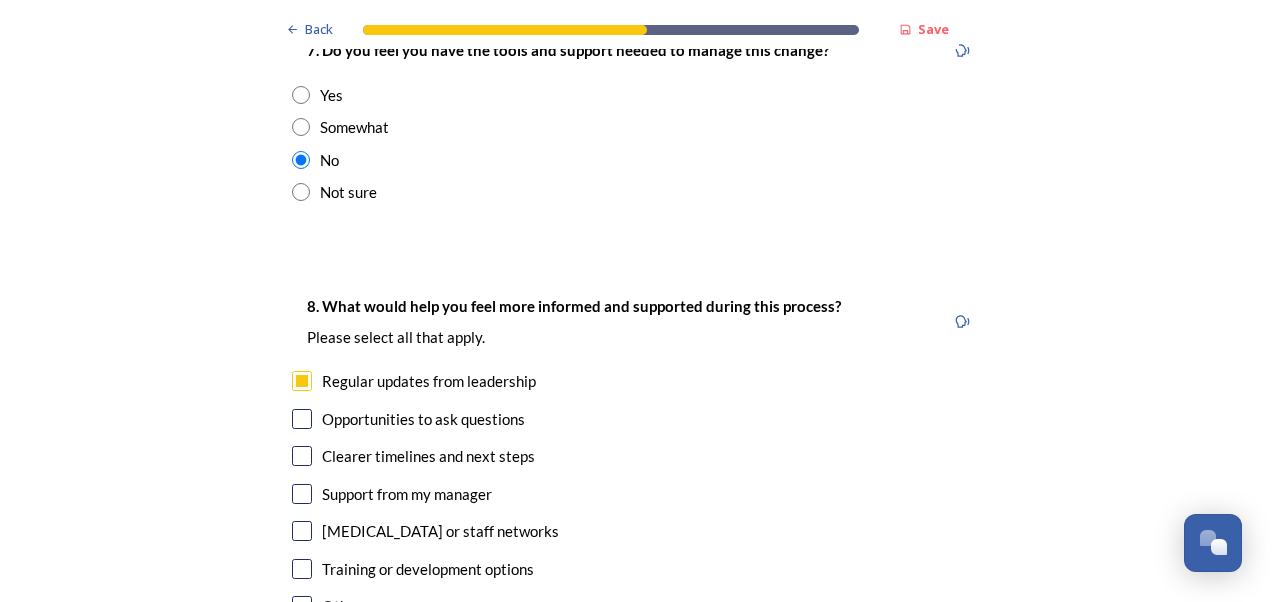 click on "8. What would help you feel more informed and supported during this process? Please select all that apply. Regular updates from leadership Opportunities to ask questions Clearer timelines and next steps Support from my manager Peer support or staff networks Training or development options Other" at bounding box center [636, 458] 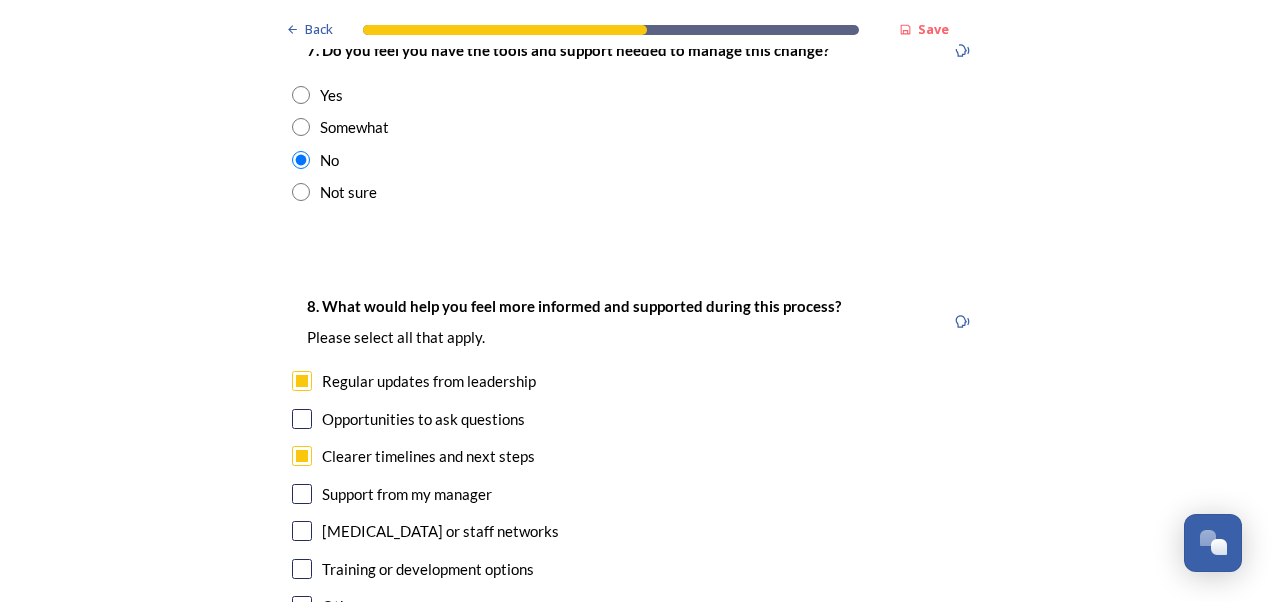 click at bounding box center [302, 494] 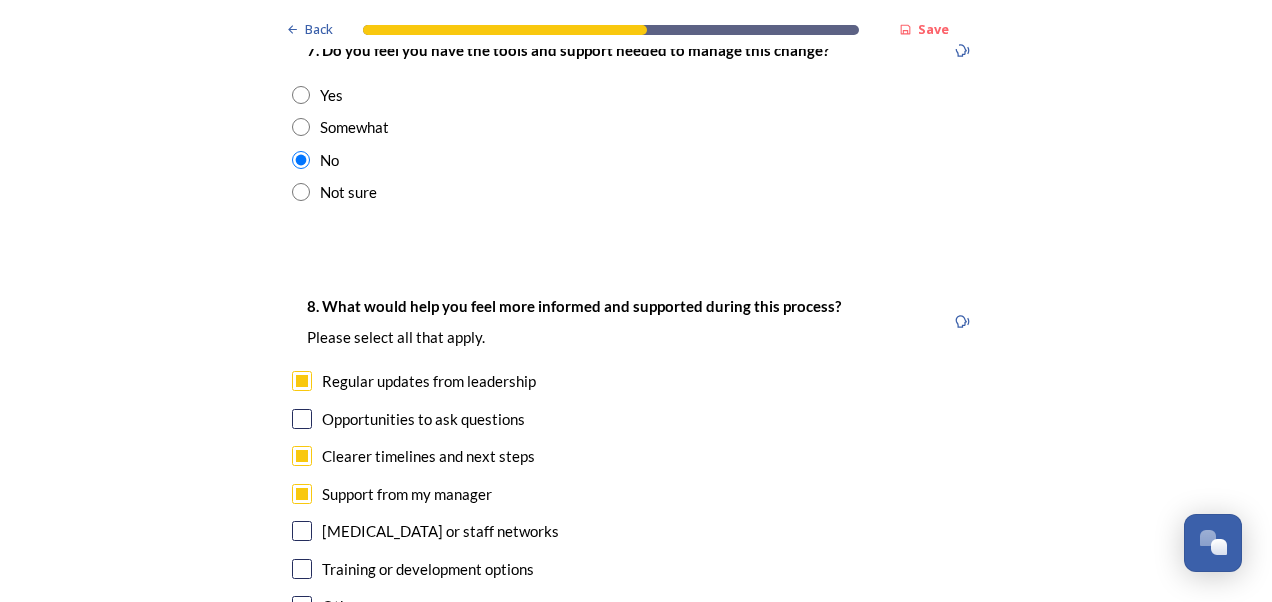 click at bounding box center [302, 531] 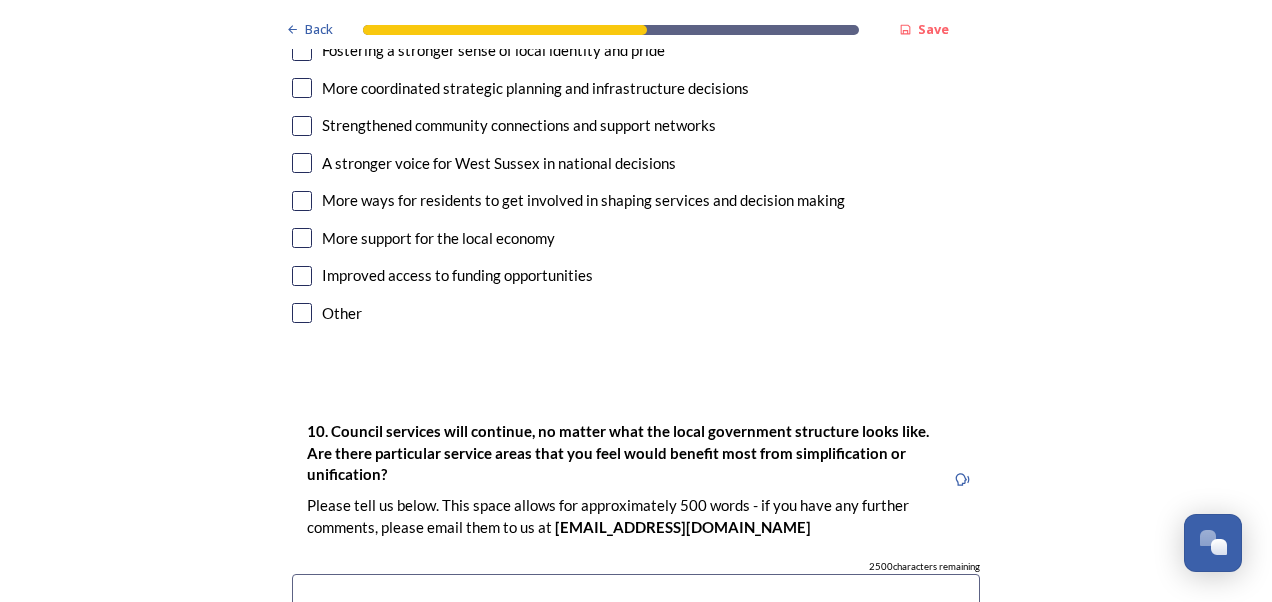 scroll, scrollTop: 5100, scrollLeft: 0, axis: vertical 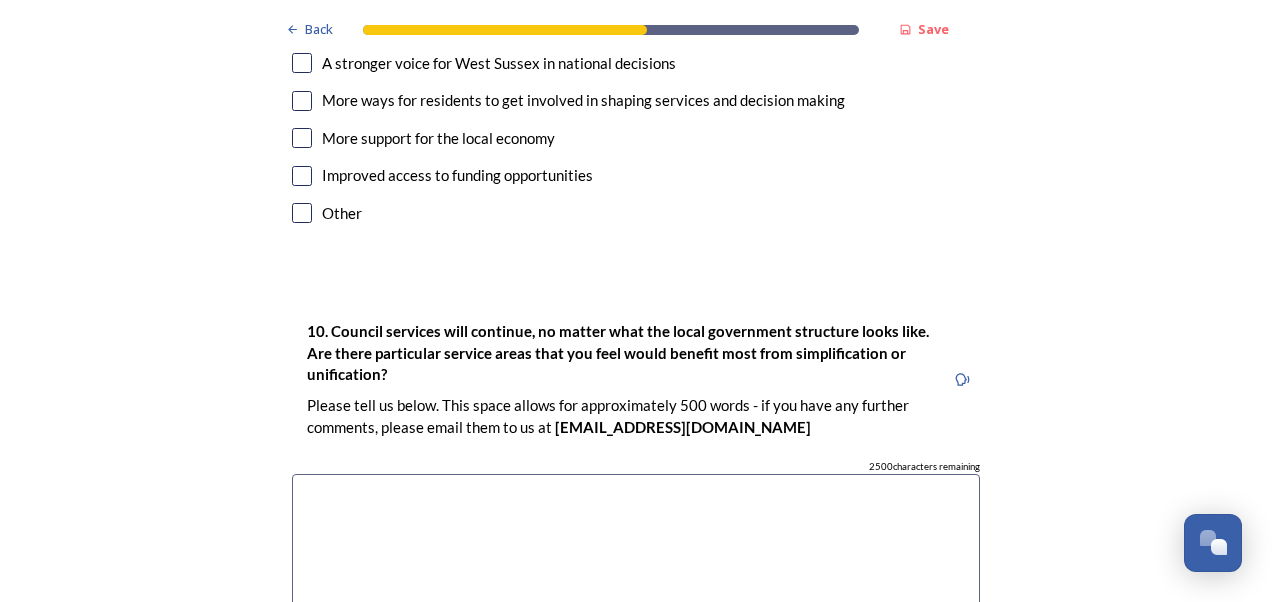 click at bounding box center [636, 586] 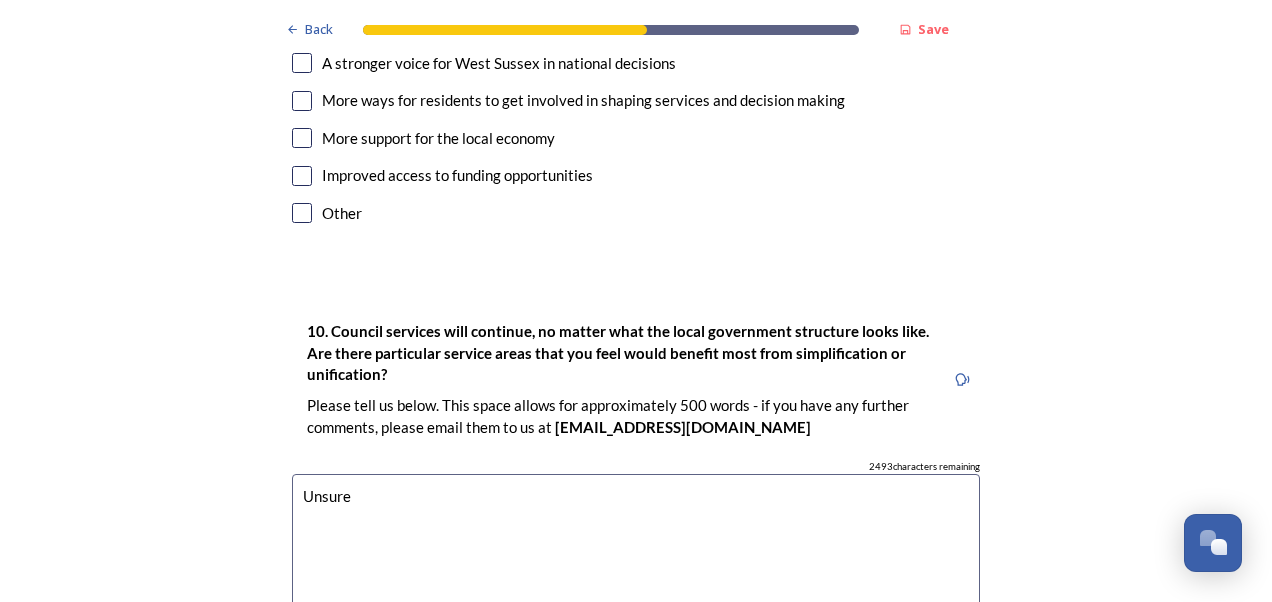 scroll, scrollTop: 4800, scrollLeft: 0, axis: vertical 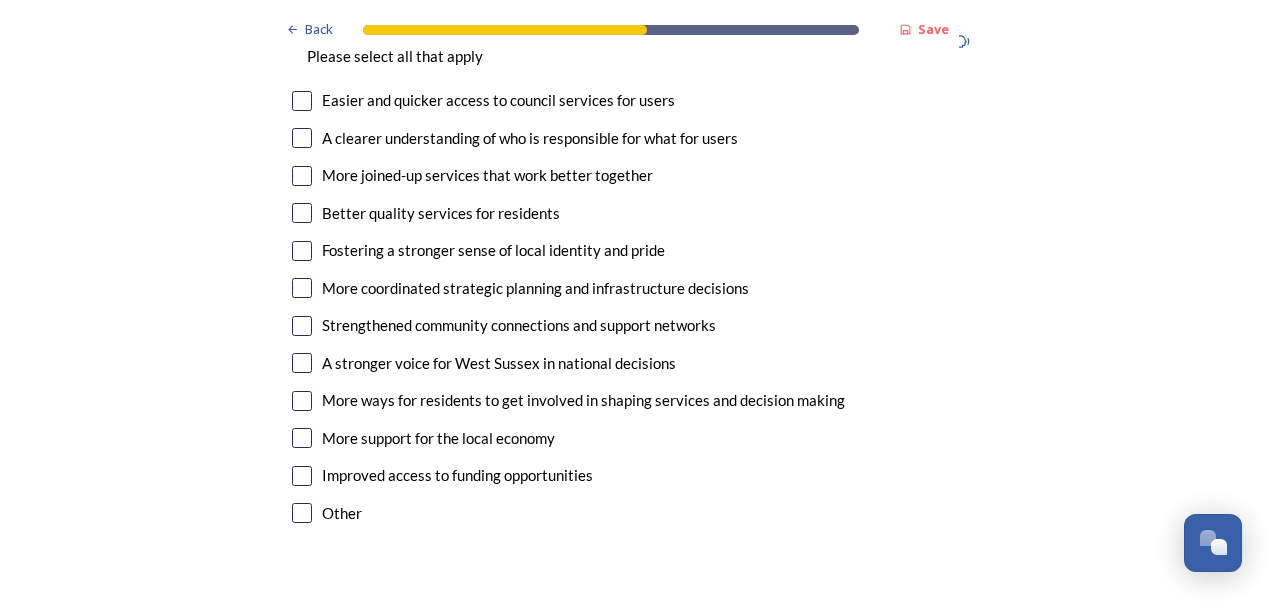 type on "Unsure" 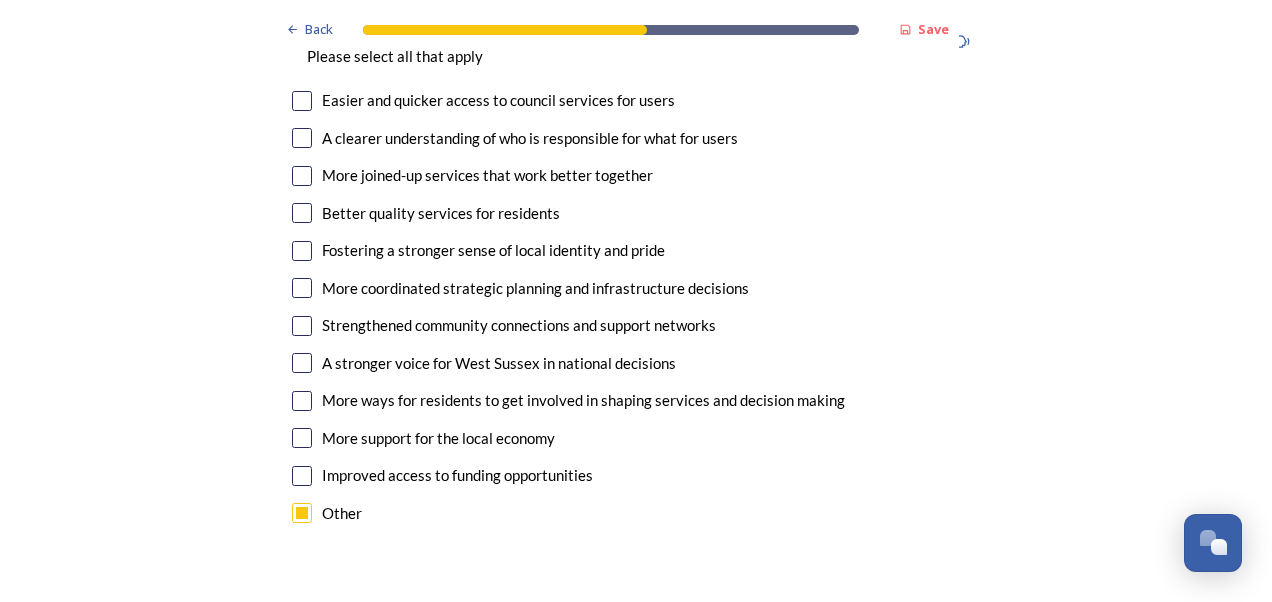 scroll, scrollTop: 4900, scrollLeft: 0, axis: vertical 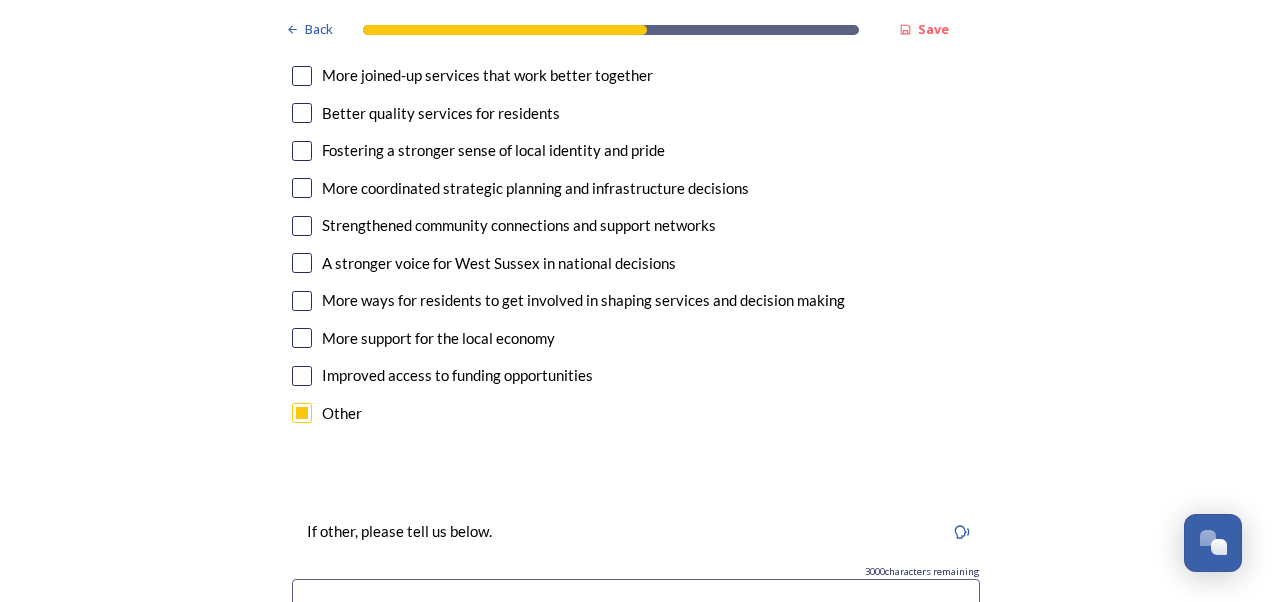 click at bounding box center (302, 413) 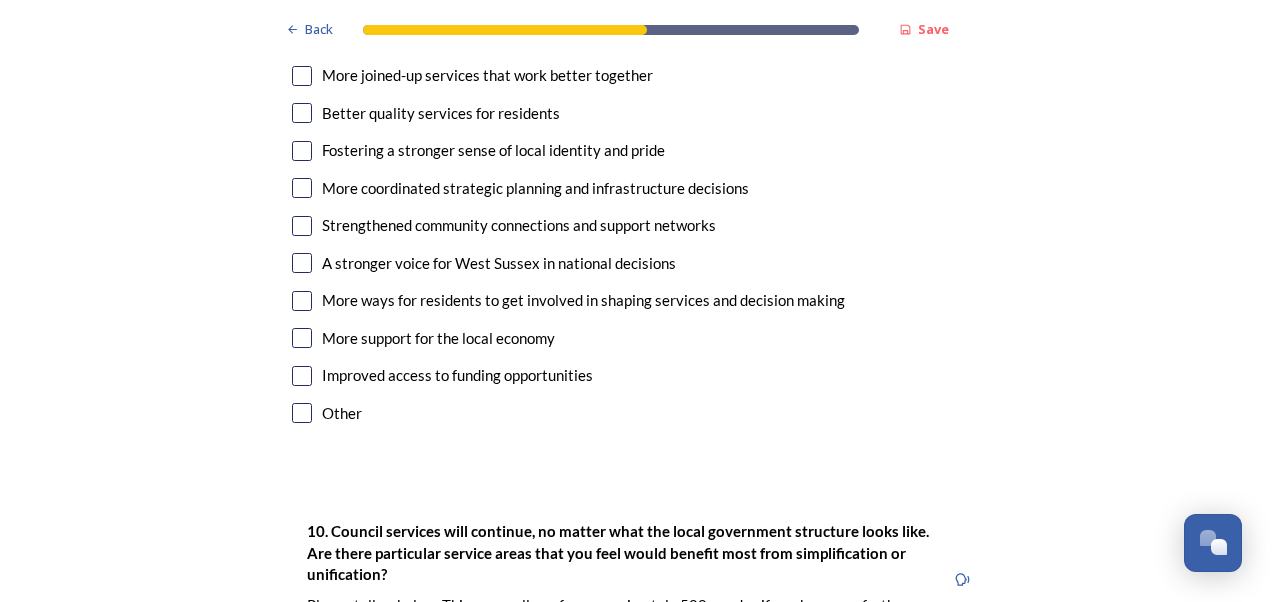 click at bounding box center [302, 413] 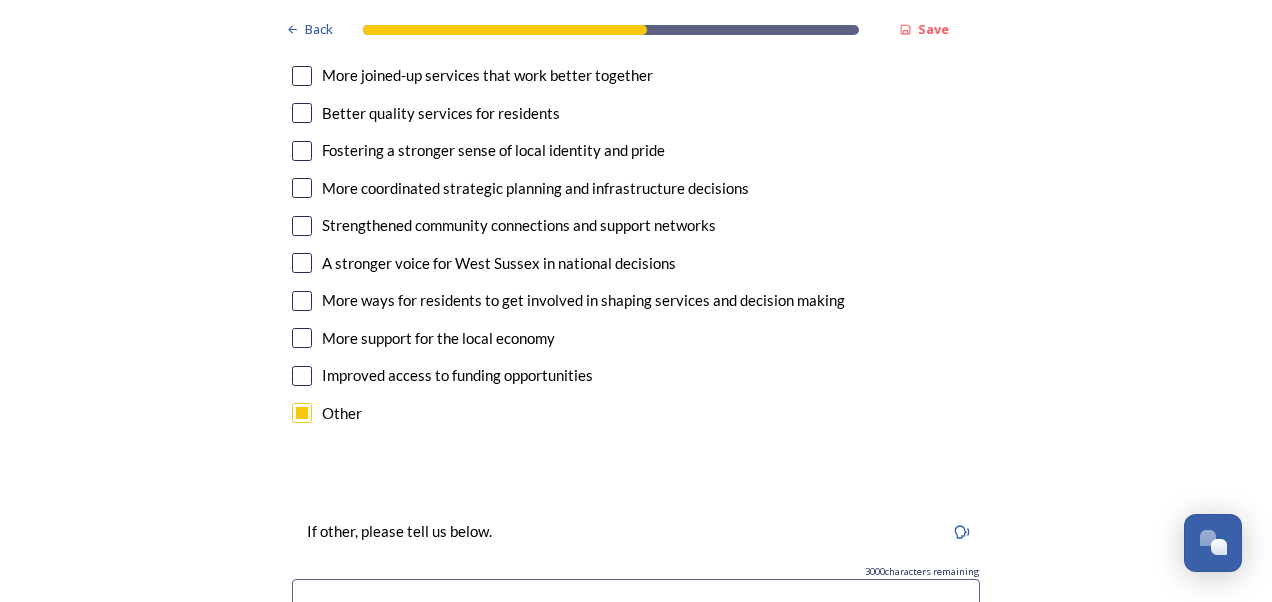 click at bounding box center [636, 602] 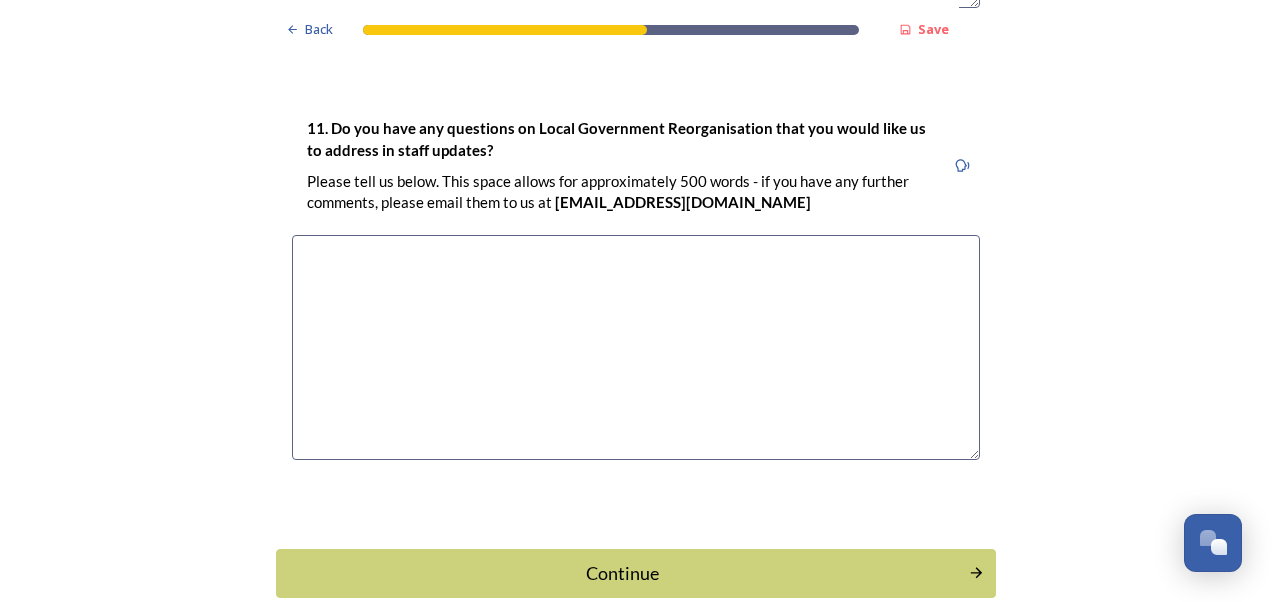 scroll, scrollTop: 6050, scrollLeft: 0, axis: vertical 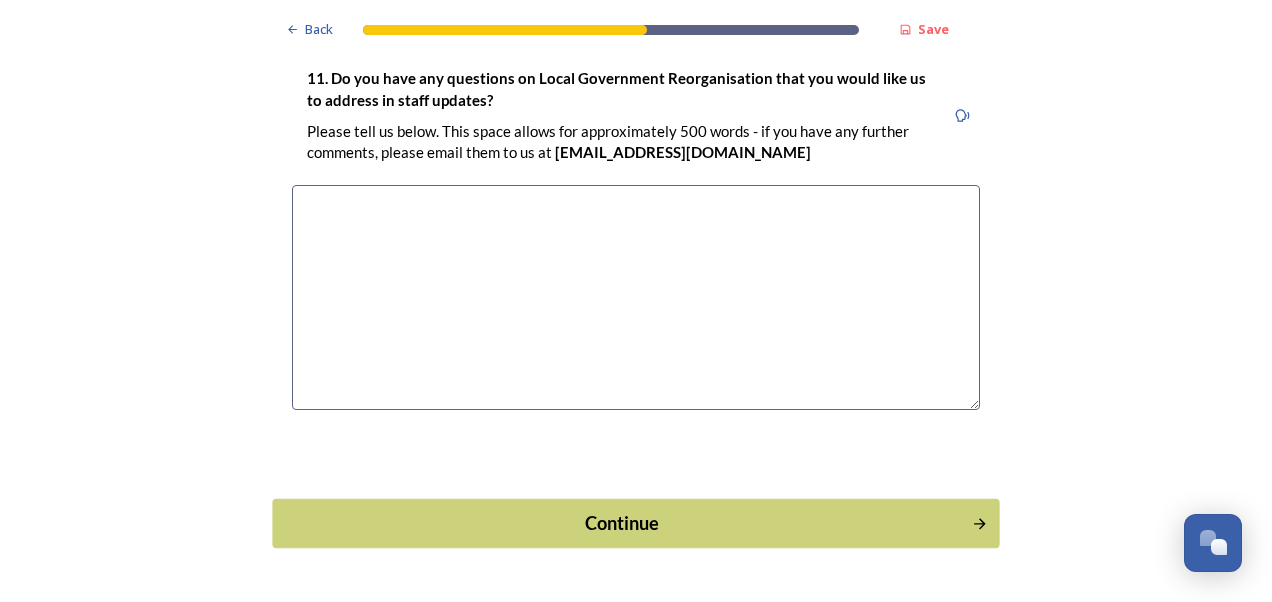 type on "Unsure of the benefits" 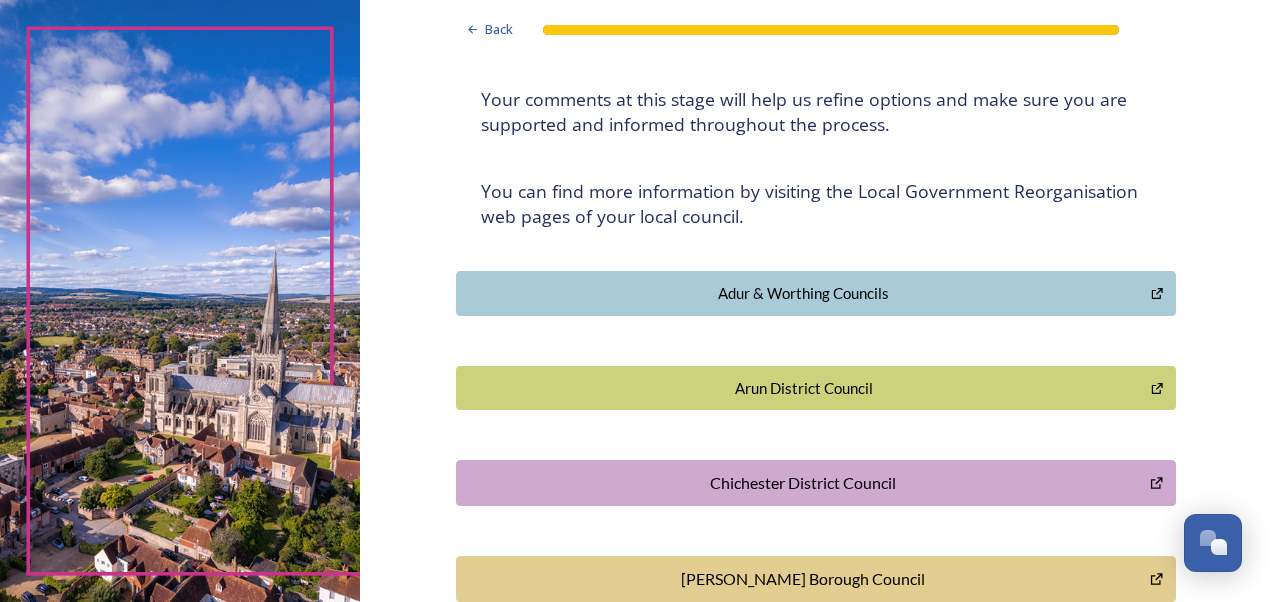 scroll, scrollTop: 0, scrollLeft: 0, axis: both 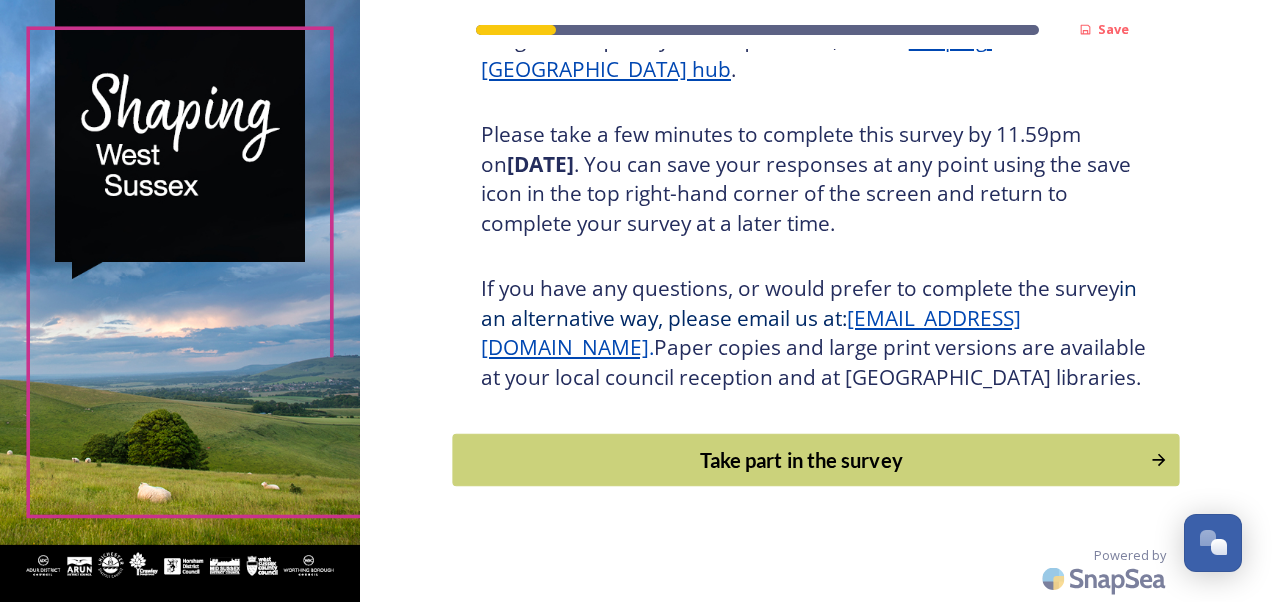 click on "Take part in the survey" at bounding box center (801, 460) 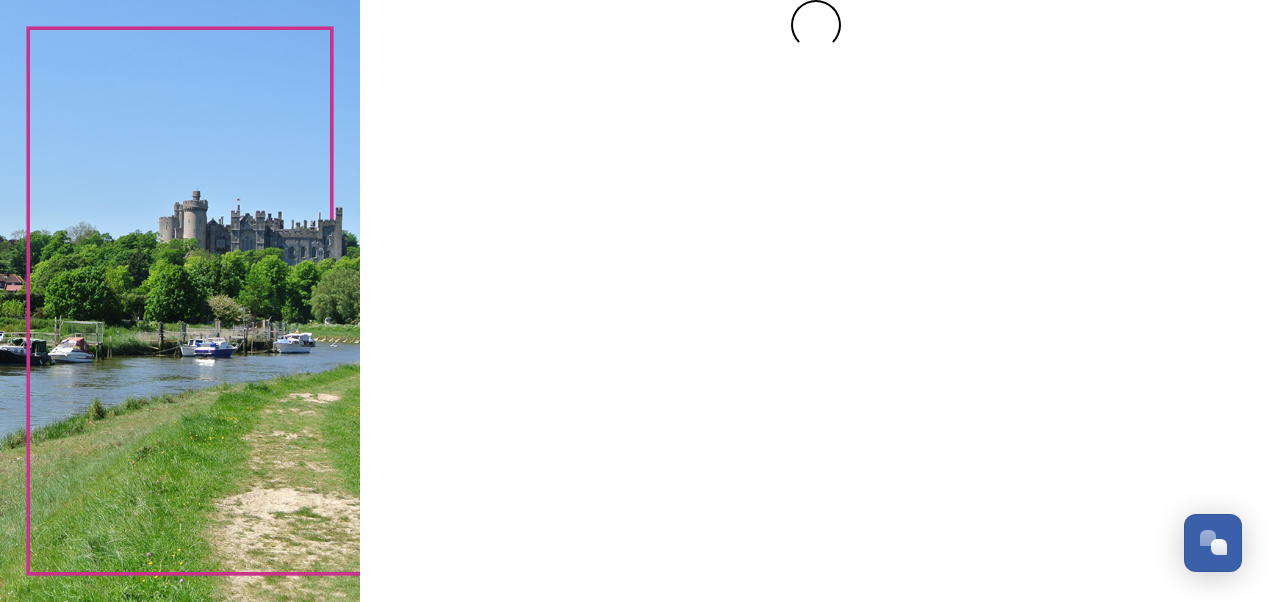 scroll, scrollTop: 0, scrollLeft: 0, axis: both 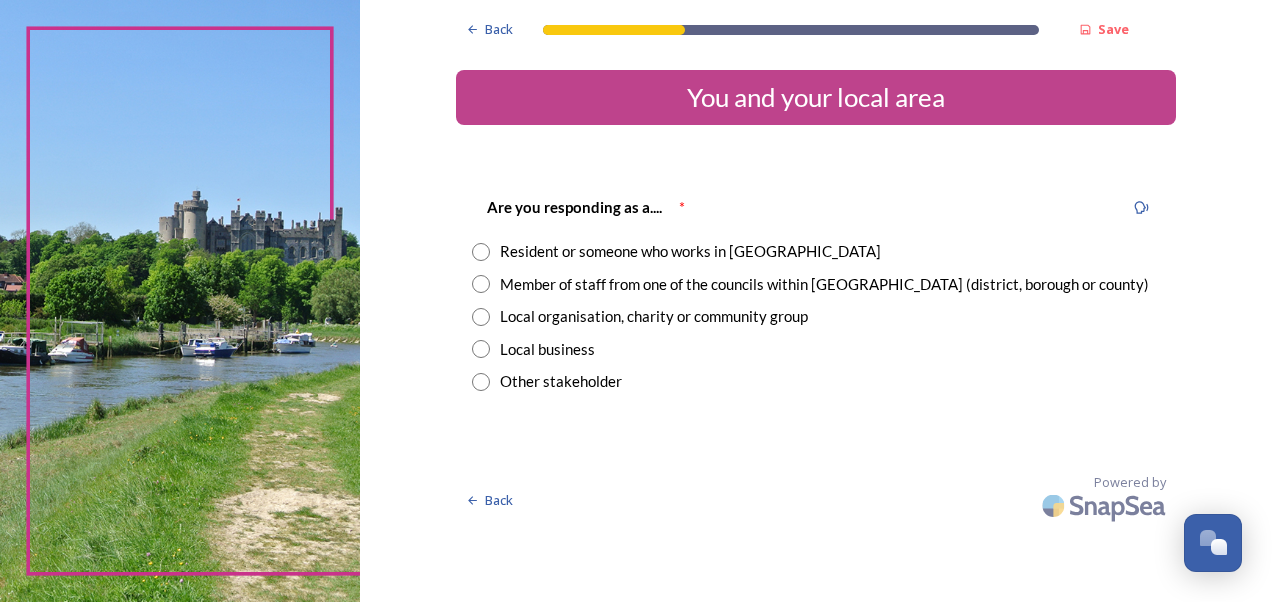 click at bounding box center (481, 252) 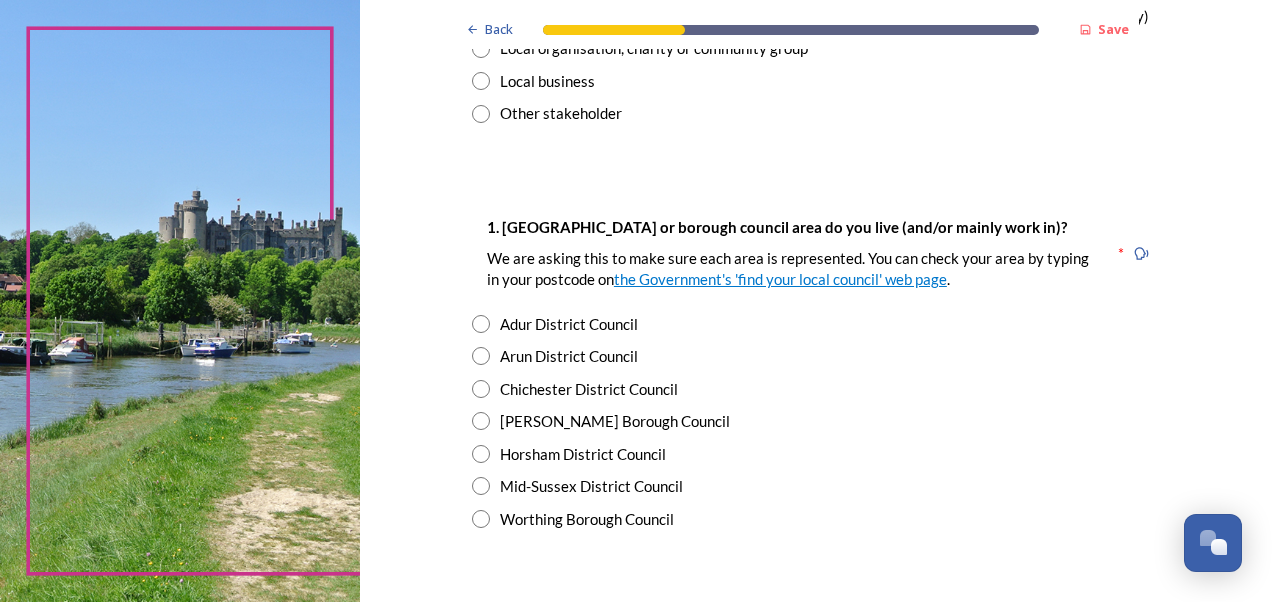 scroll, scrollTop: 300, scrollLeft: 0, axis: vertical 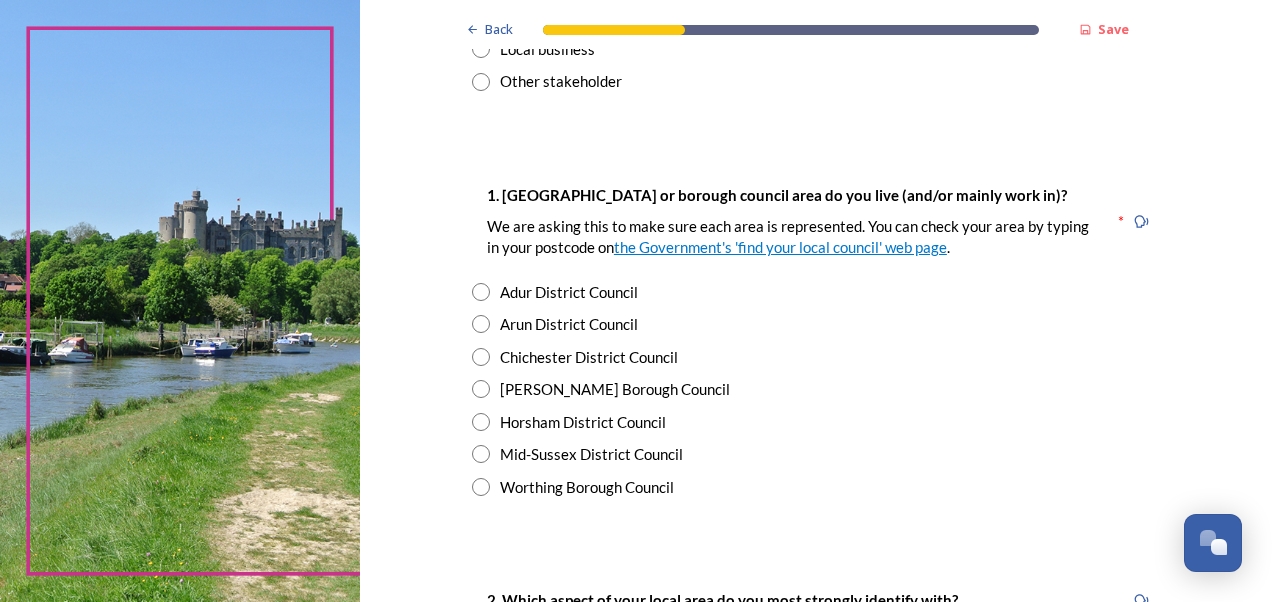 click at bounding box center (481, 324) 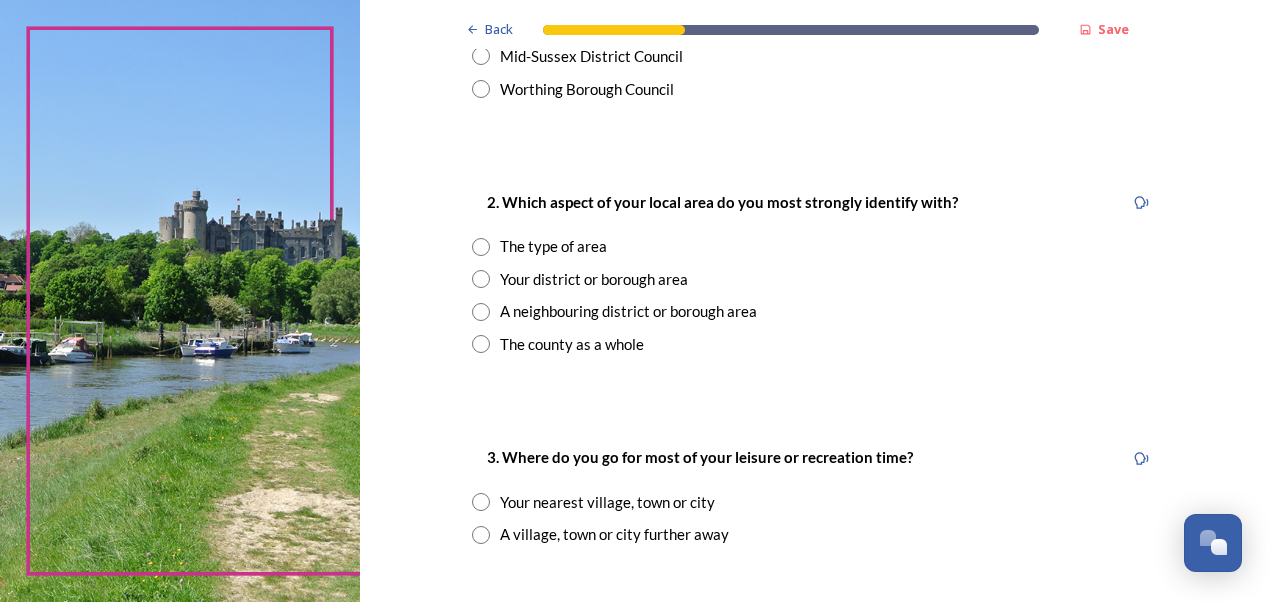 scroll, scrollTop: 700, scrollLeft: 0, axis: vertical 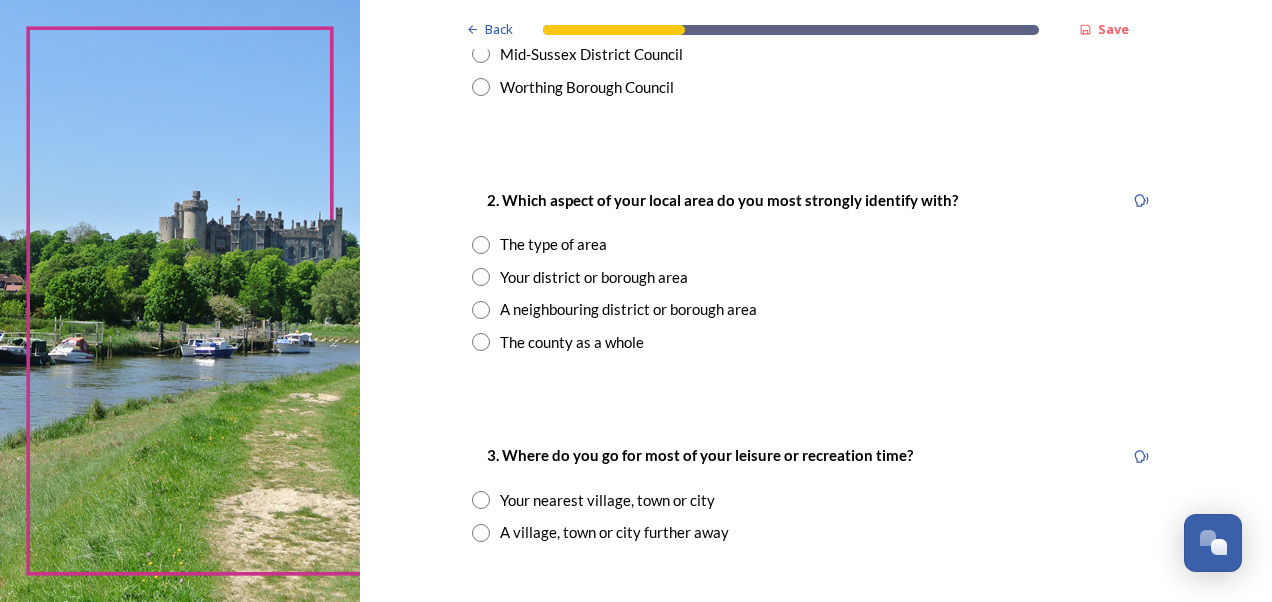 click at bounding box center [481, 277] 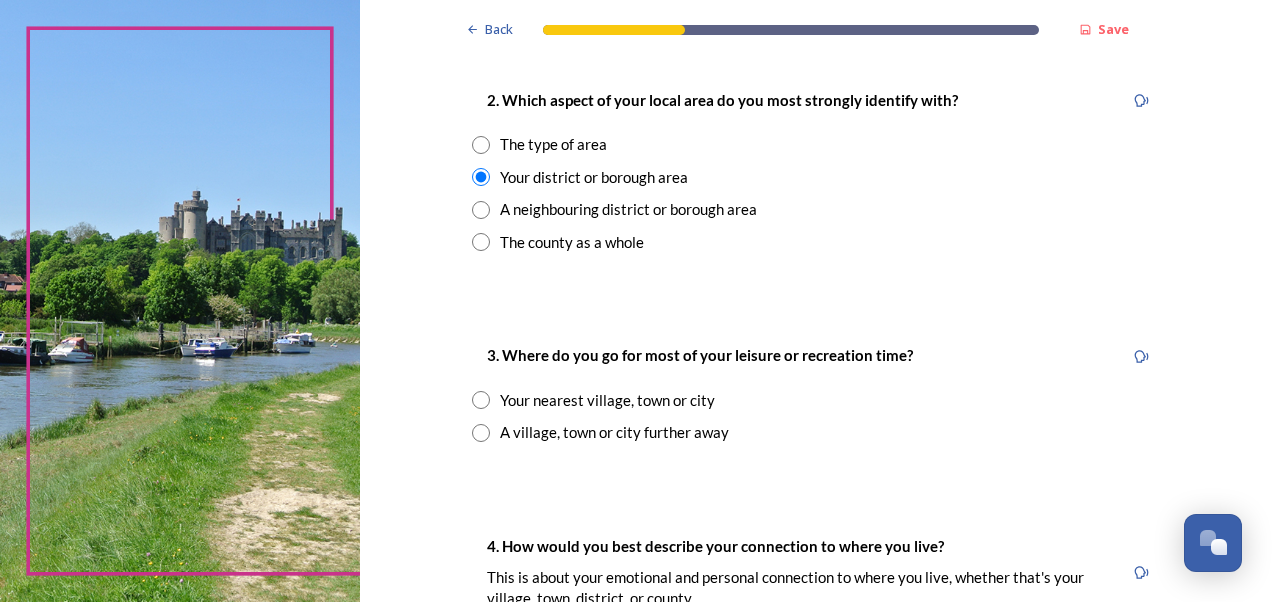 scroll, scrollTop: 900, scrollLeft: 0, axis: vertical 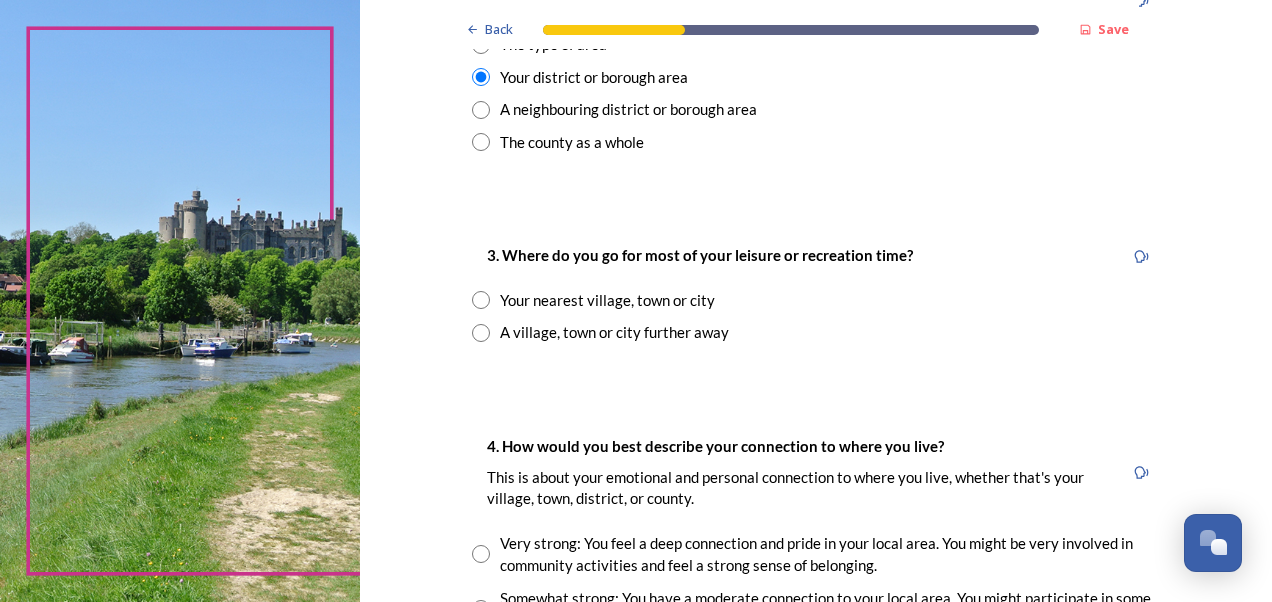 click at bounding box center (481, 300) 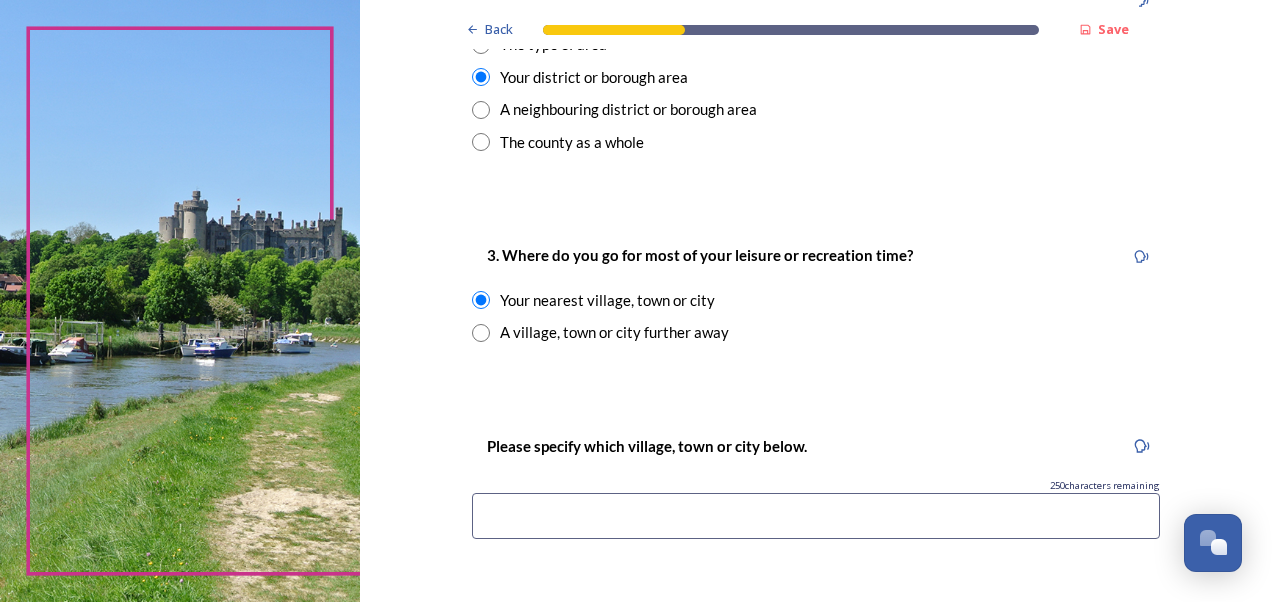 click at bounding box center [816, 516] 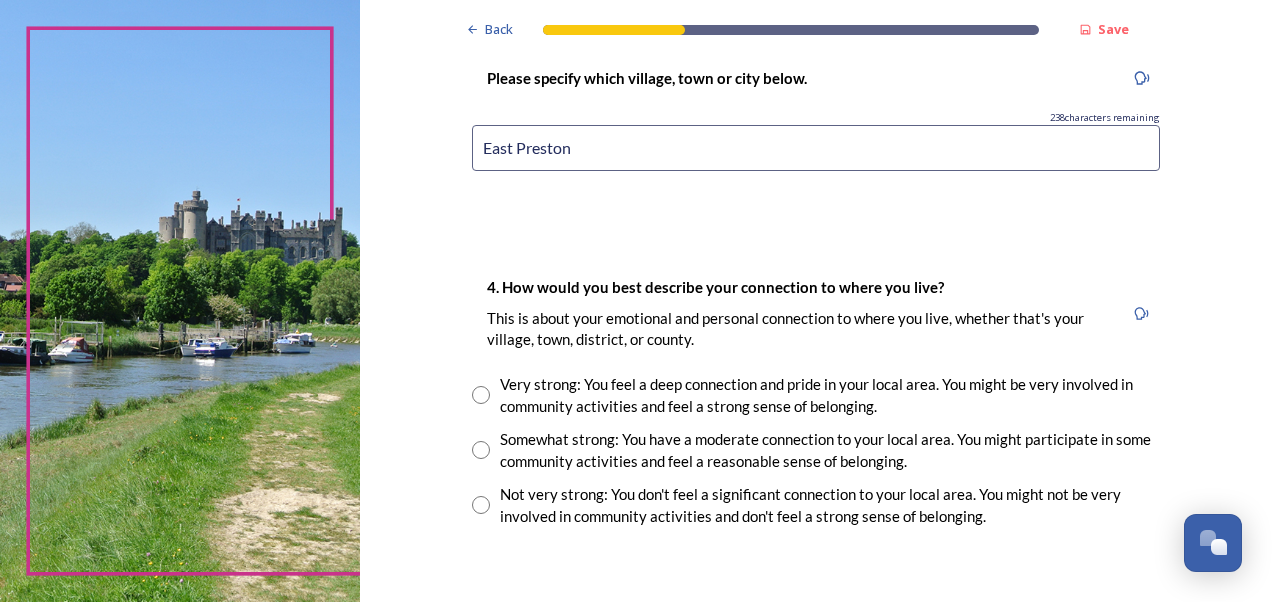 scroll, scrollTop: 1300, scrollLeft: 0, axis: vertical 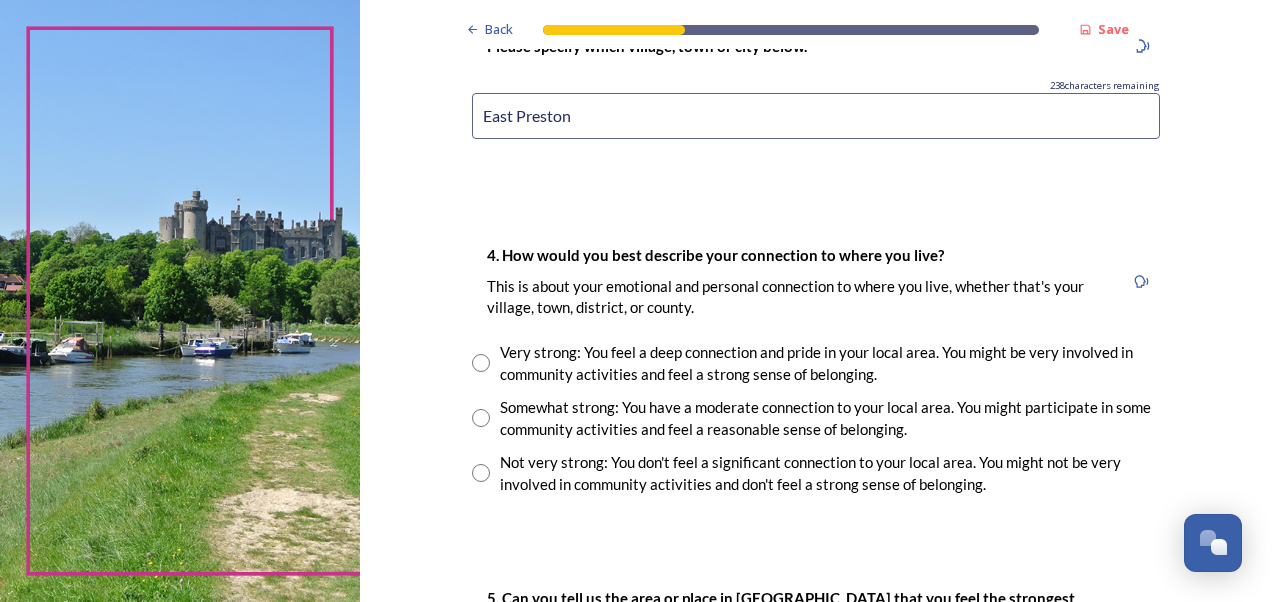 type on "East Preston" 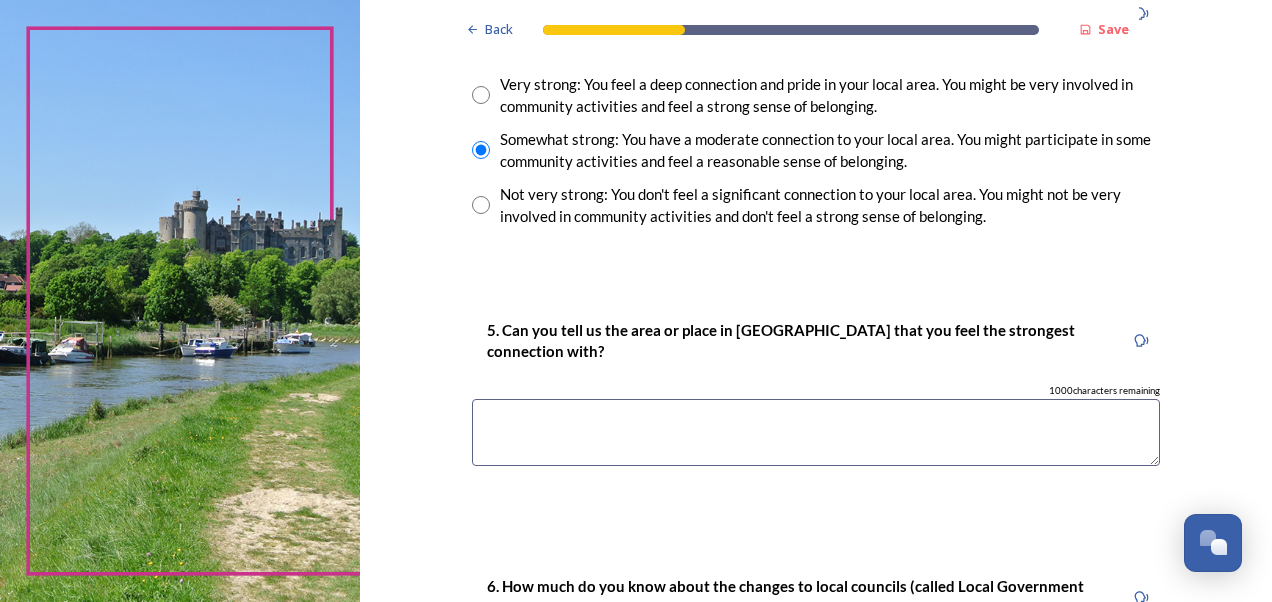 scroll, scrollTop: 1600, scrollLeft: 0, axis: vertical 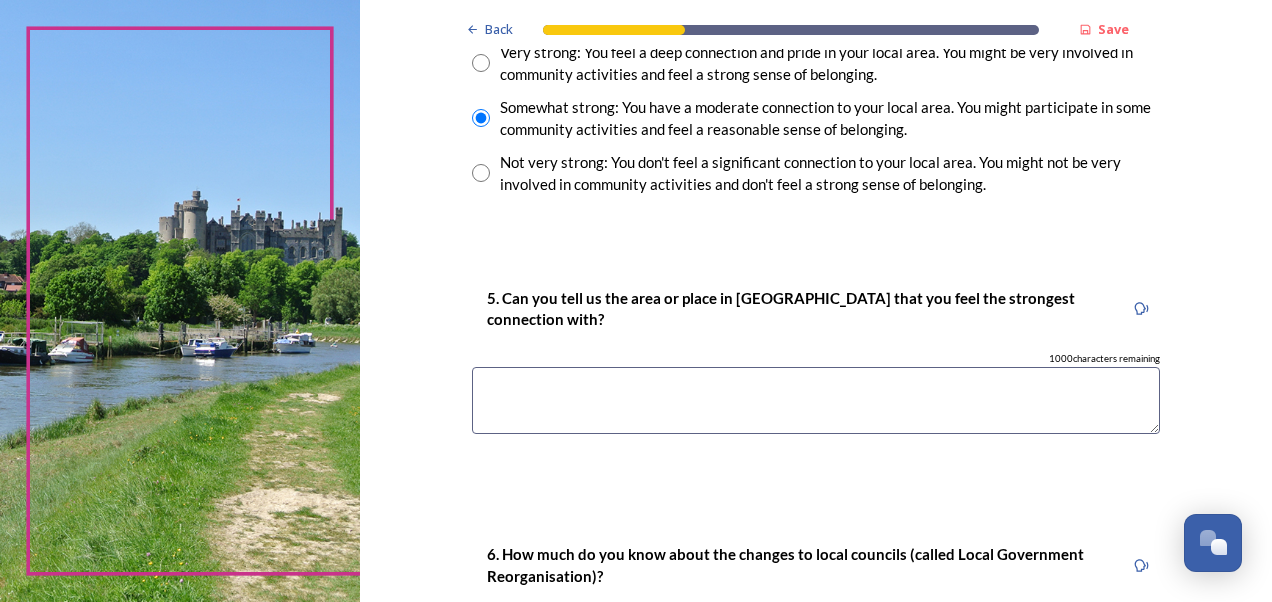 click at bounding box center (816, 400) 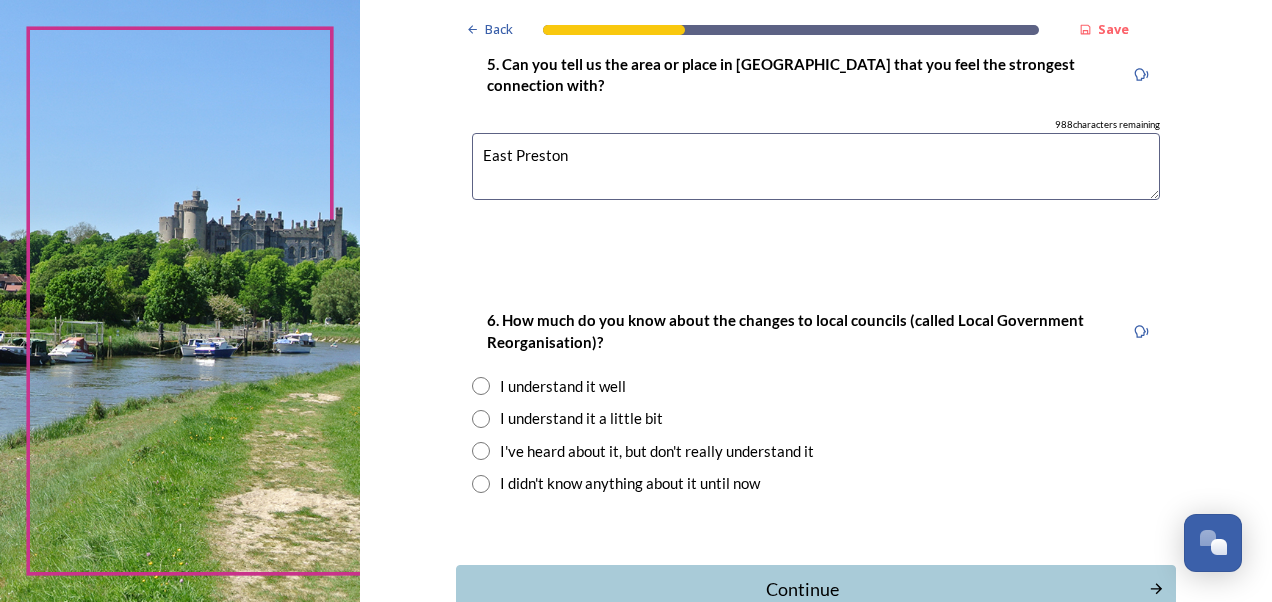 scroll, scrollTop: 1900, scrollLeft: 0, axis: vertical 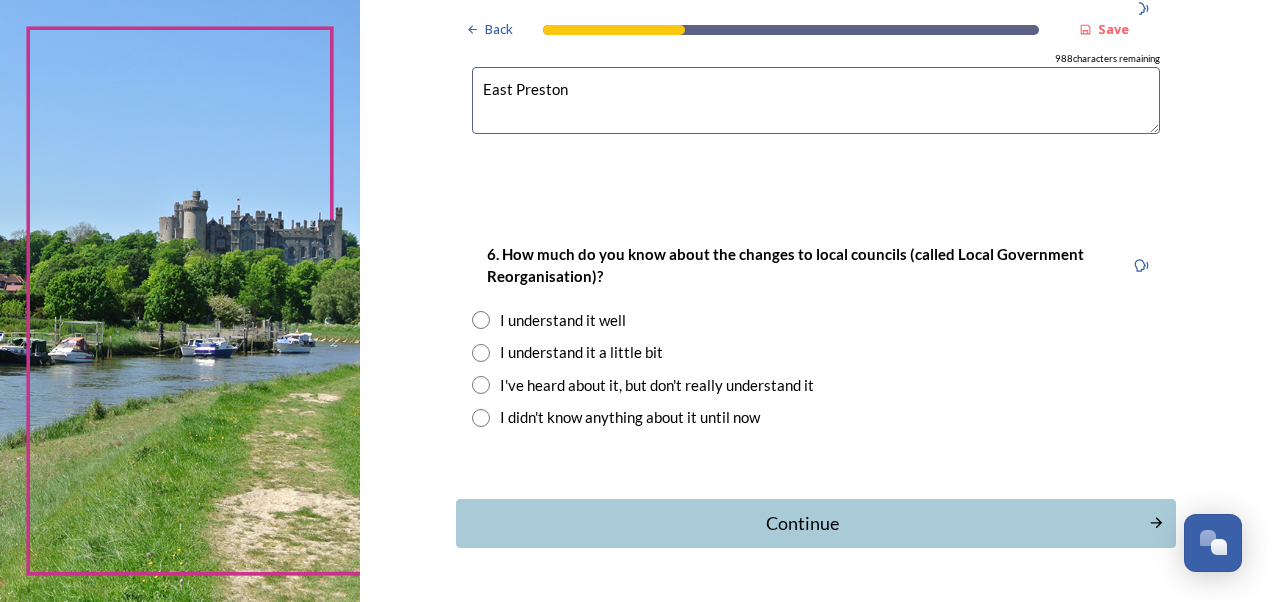 type on "East Preston" 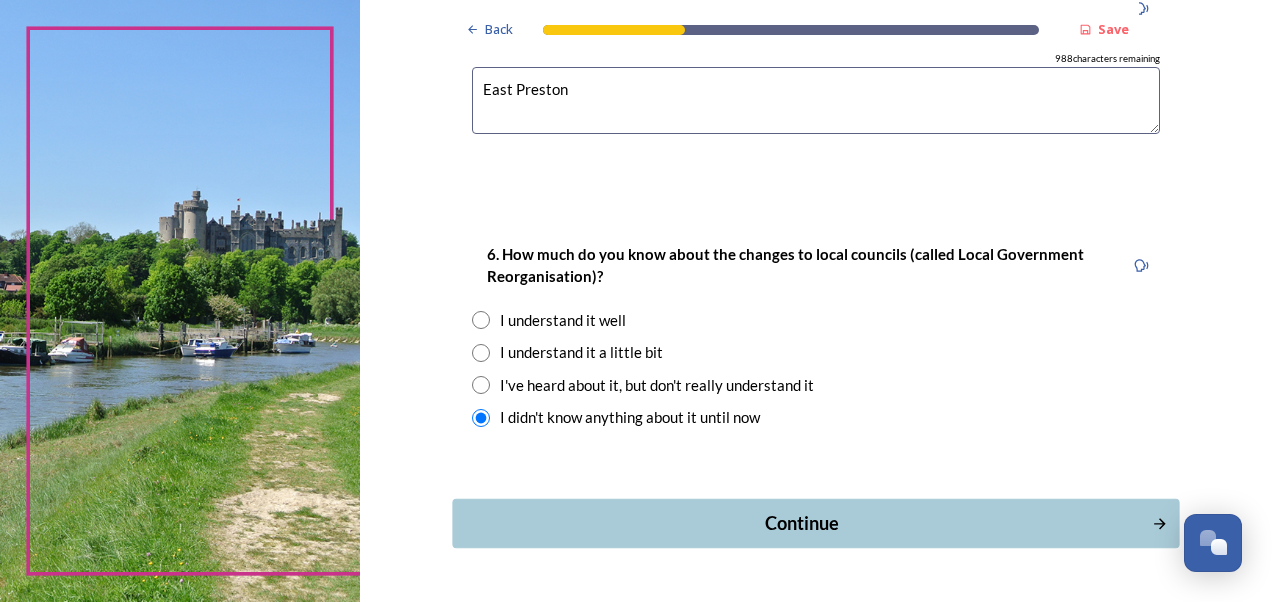click on "Continue" at bounding box center [801, 523] 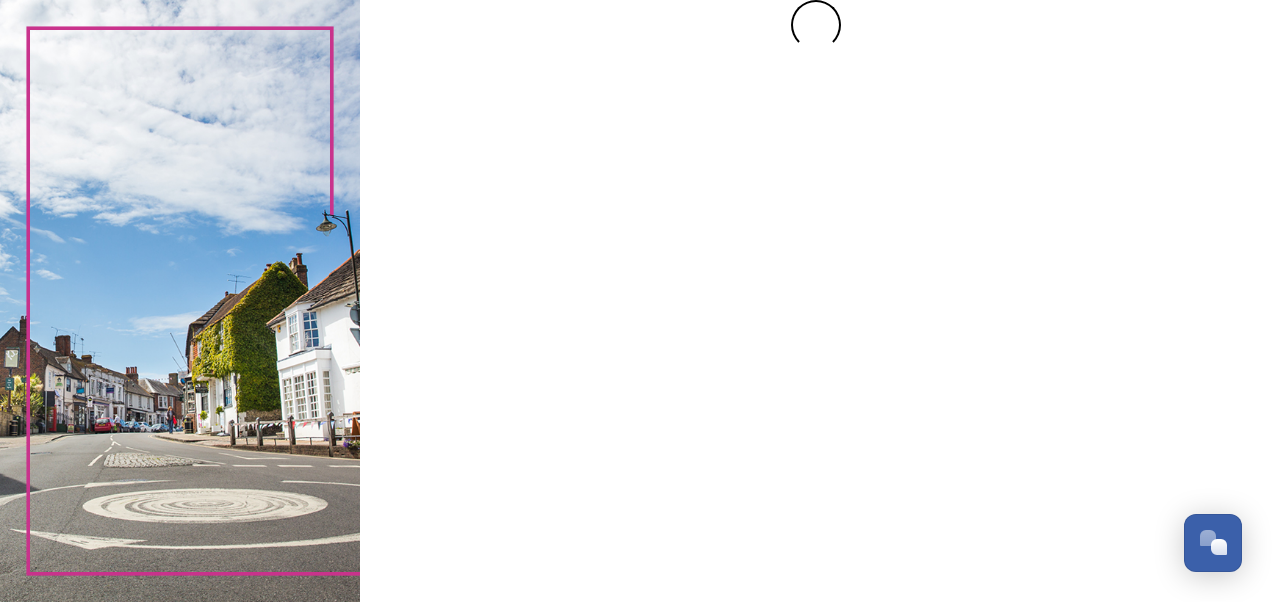 scroll, scrollTop: 0, scrollLeft: 0, axis: both 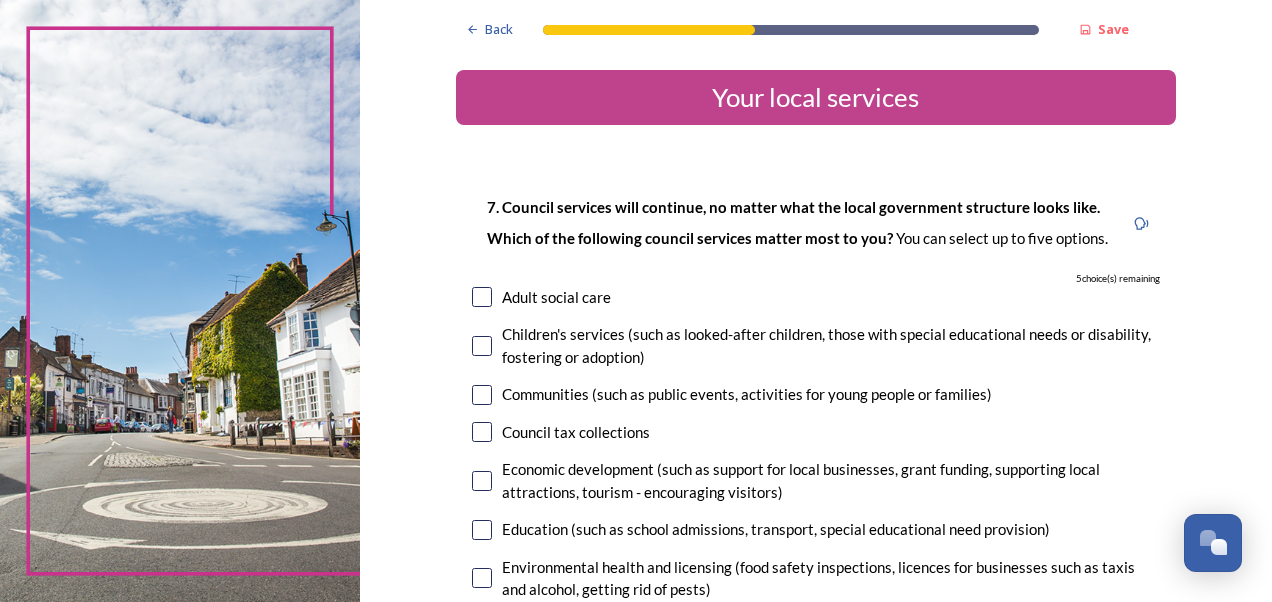 click at bounding box center [482, 297] 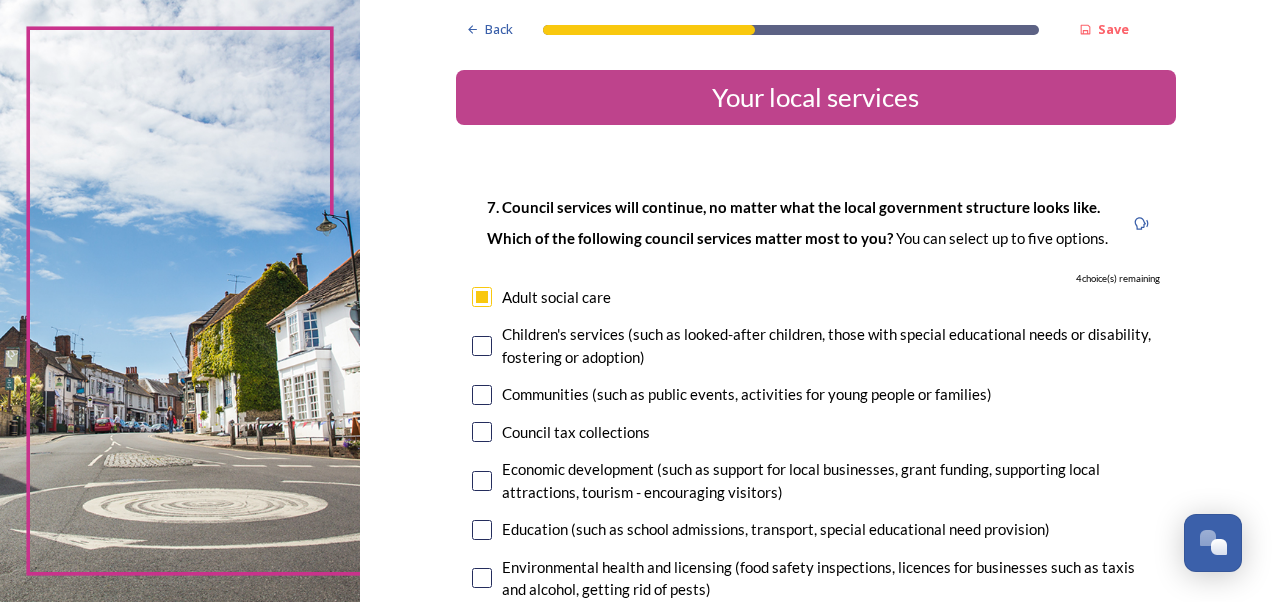 click on "Children's services (such as looked-after children, those with special educational needs or disability, fostering or adoption)" at bounding box center [816, 345] 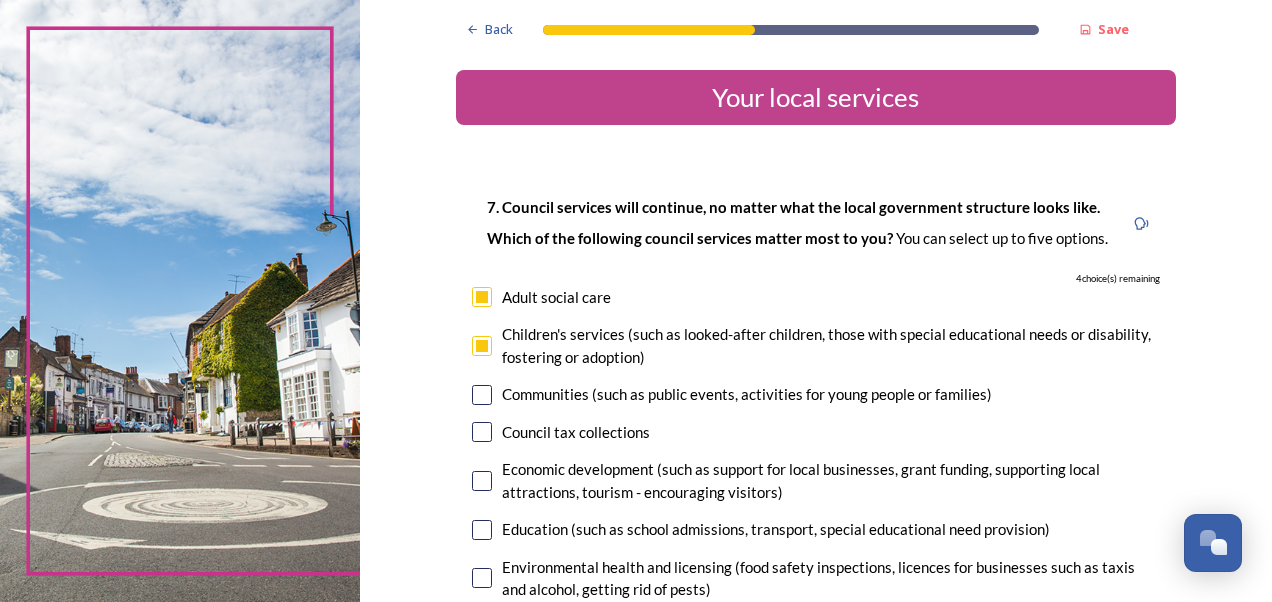 checkbox on "true" 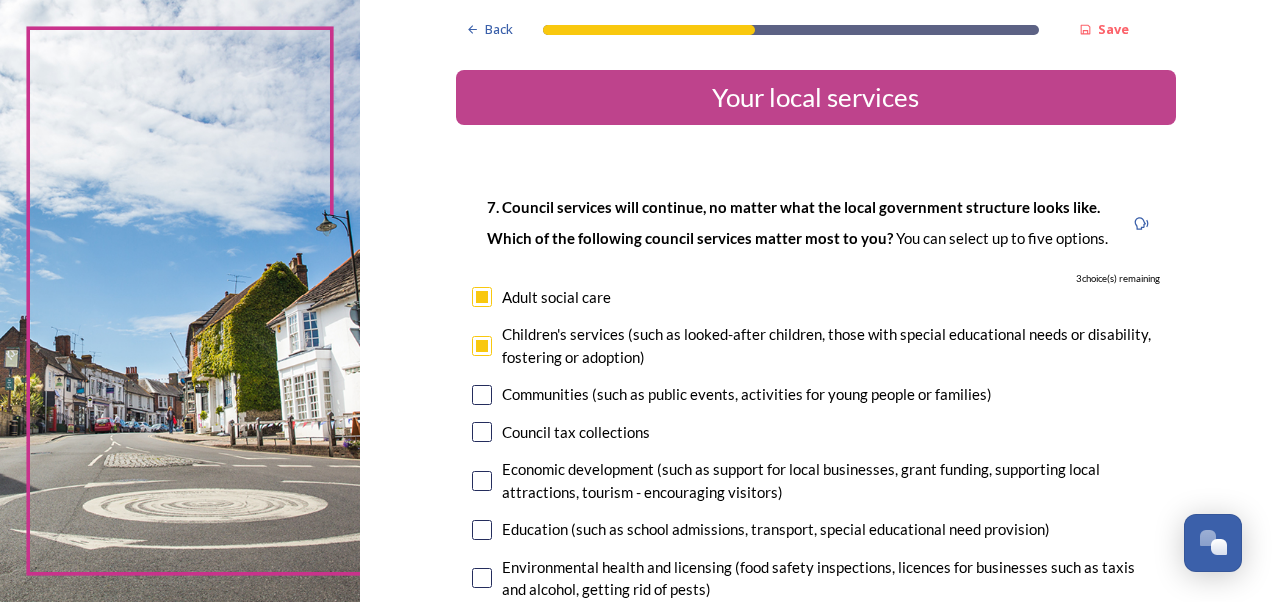 click at bounding box center [482, 395] 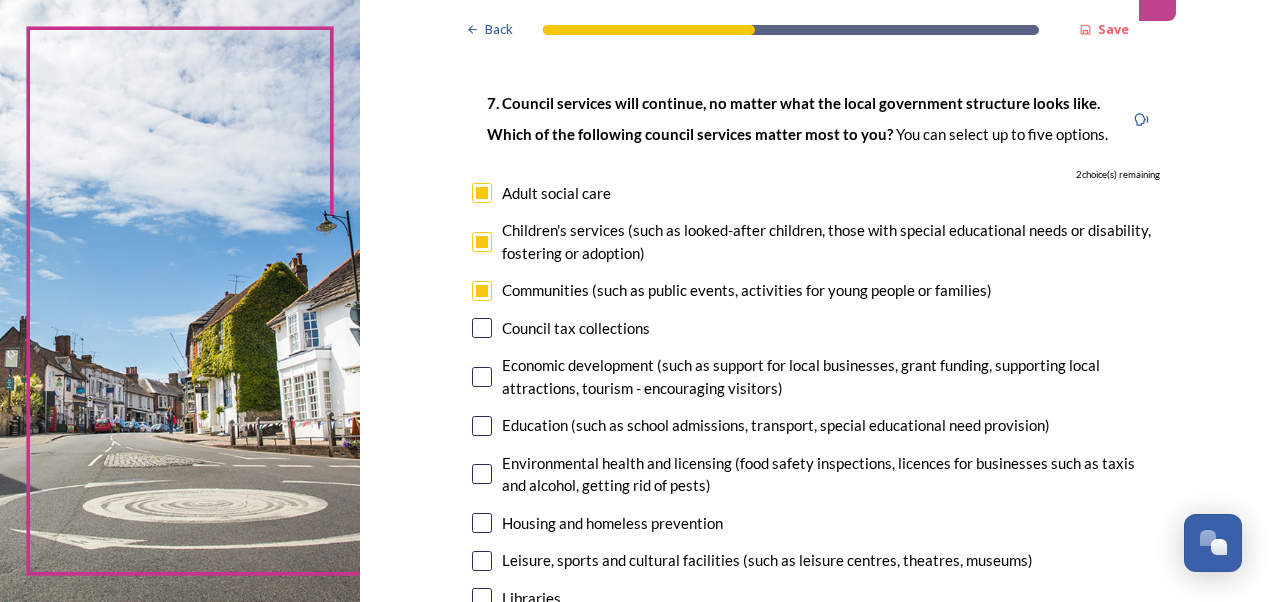 scroll, scrollTop: 200, scrollLeft: 0, axis: vertical 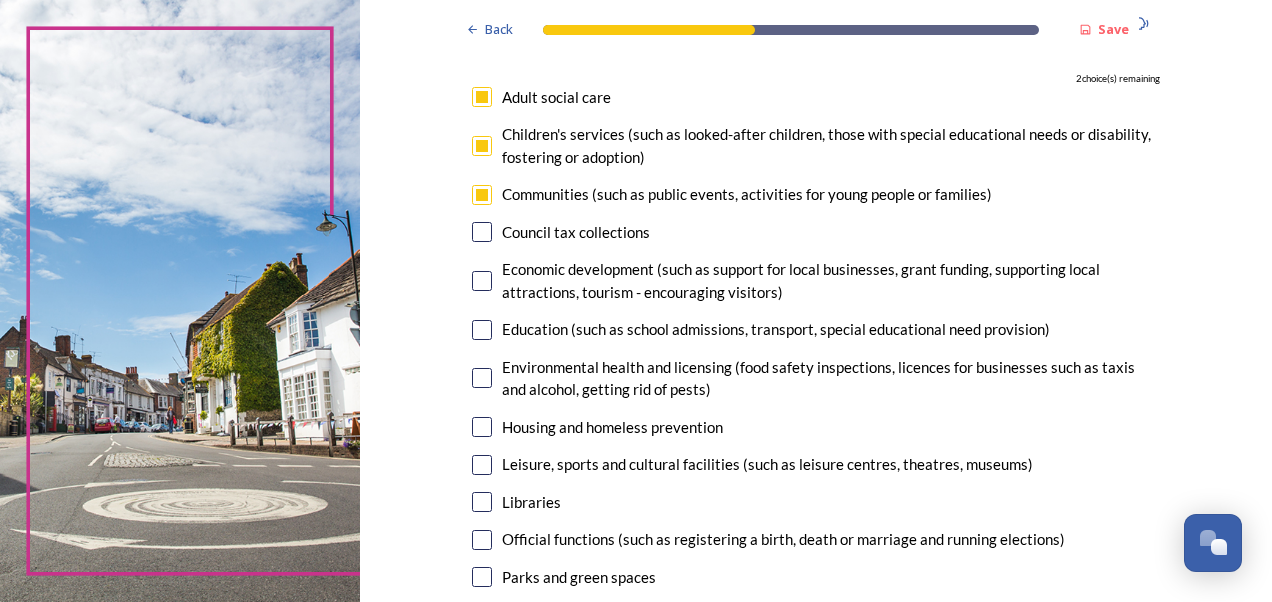 click at bounding box center [482, 330] 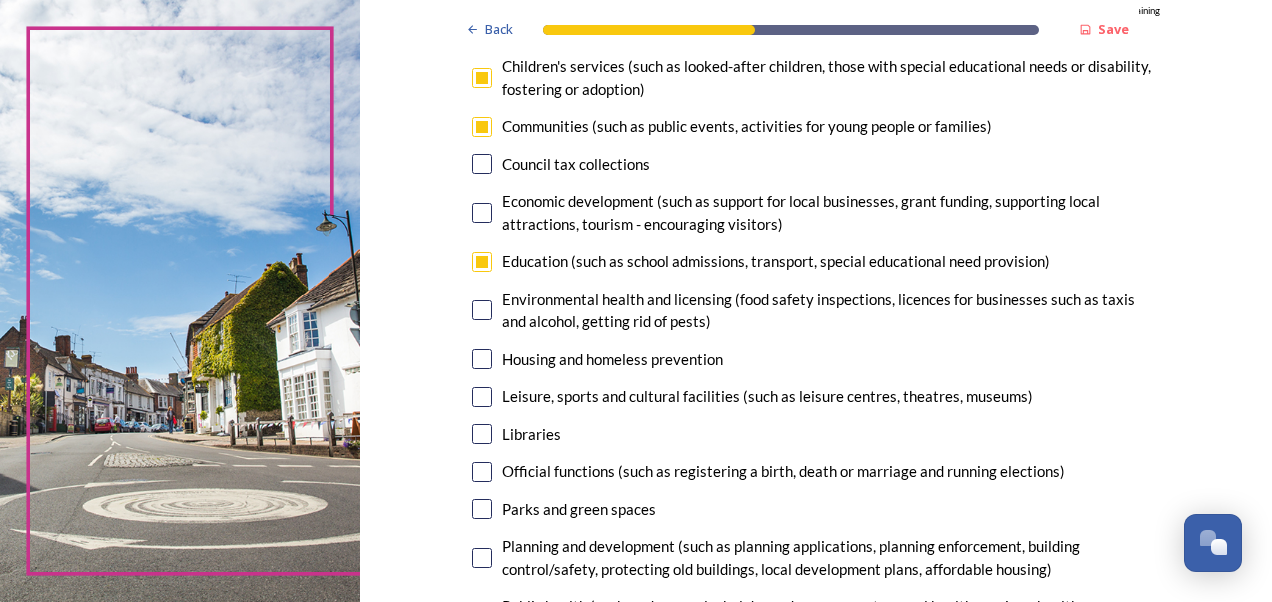 scroll, scrollTop: 300, scrollLeft: 0, axis: vertical 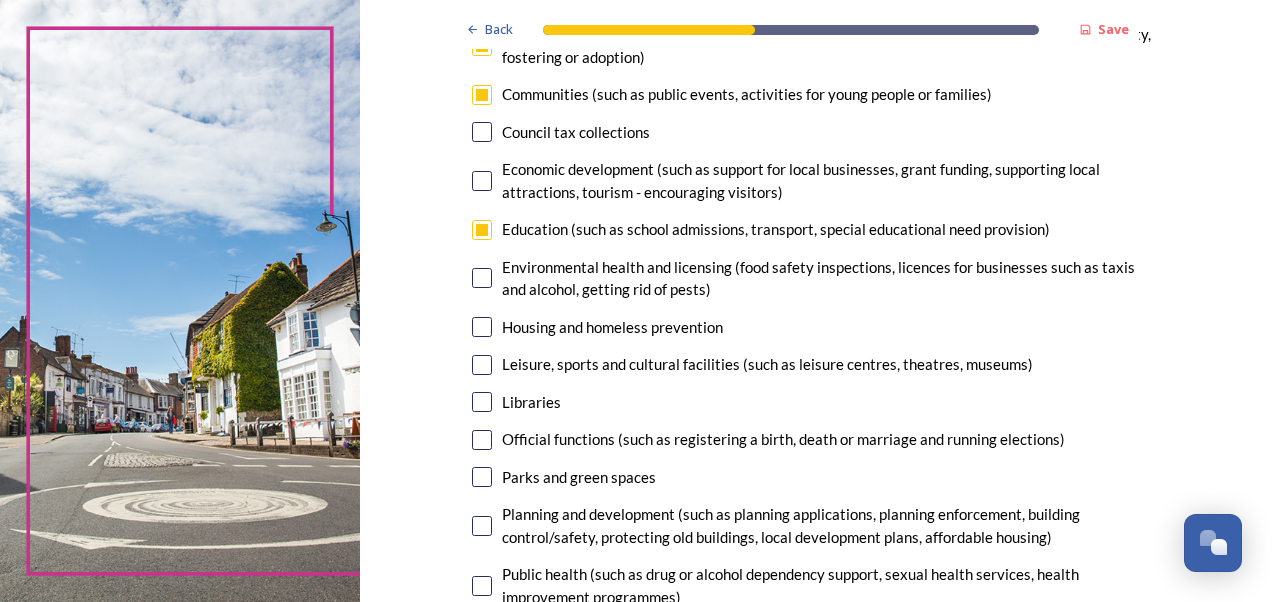 click at bounding box center [482, 477] 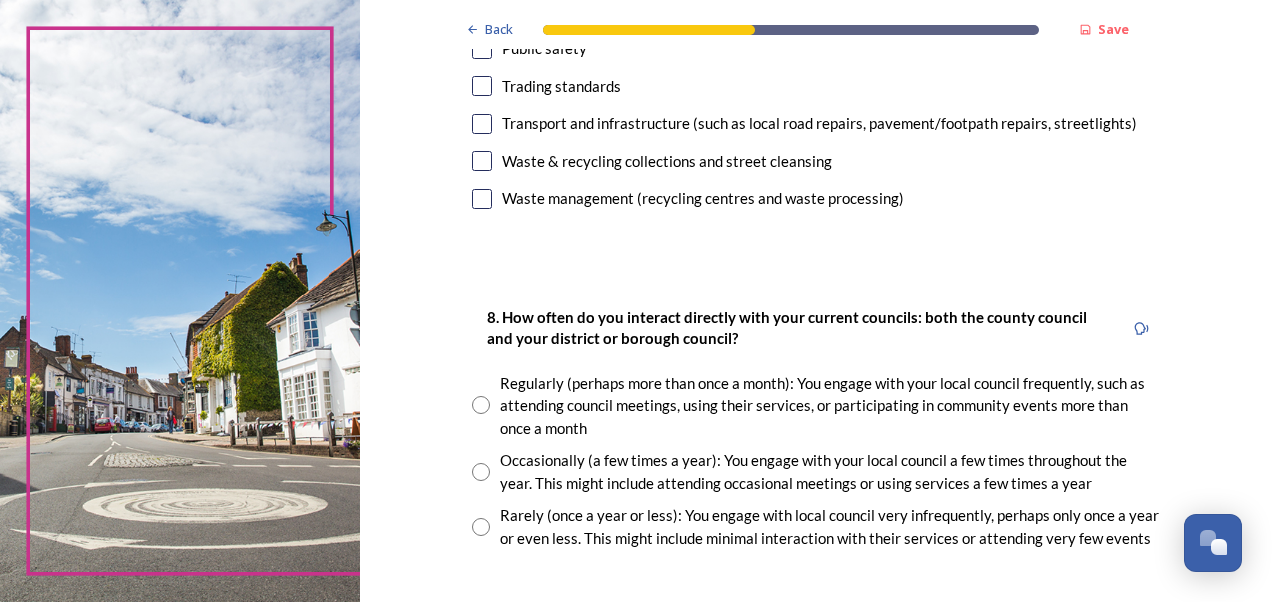 scroll, scrollTop: 1000, scrollLeft: 0, axis: vertical 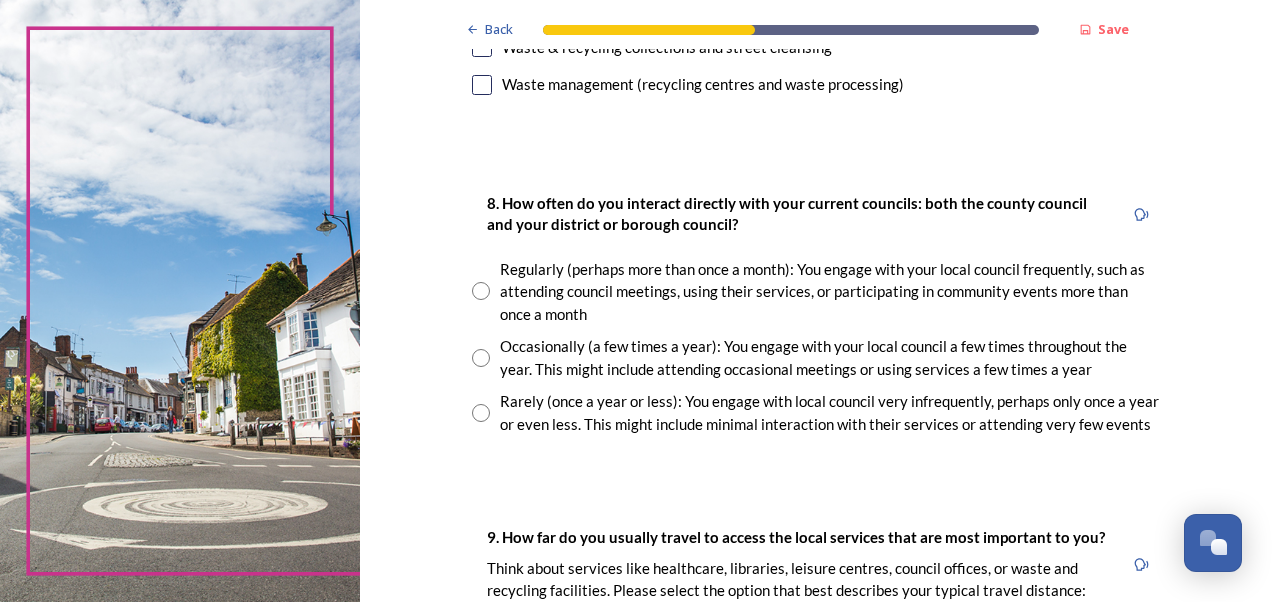 click at bounding box center [481, 358] 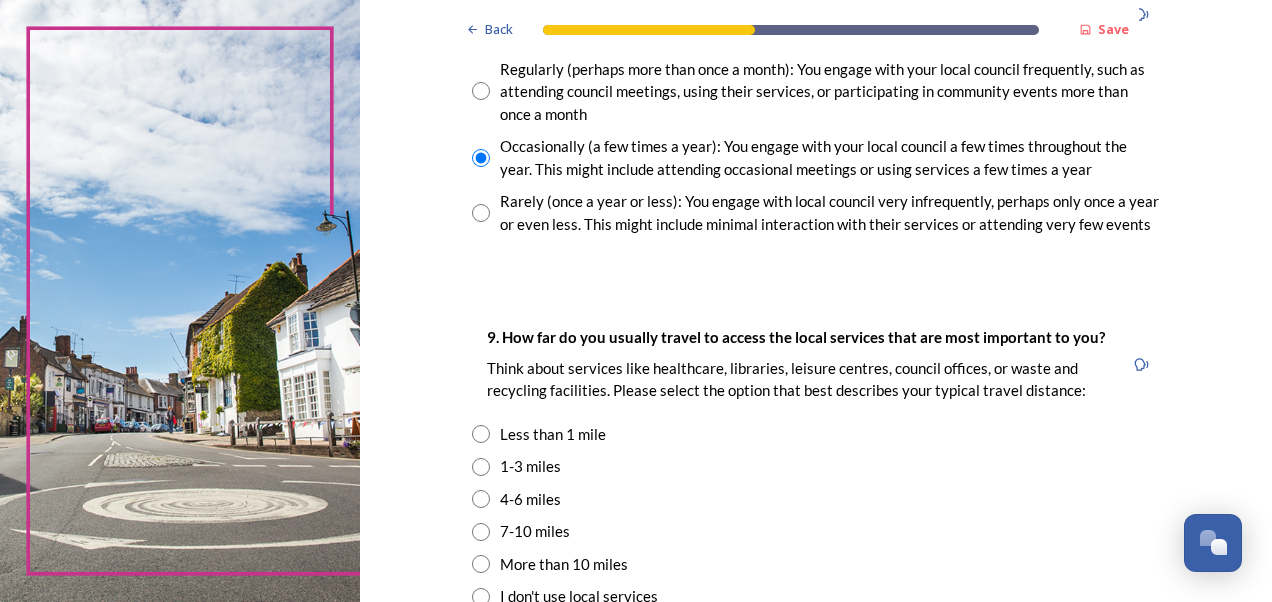 scroll, scrollTop: 1400, scrollLeft: 0, axis: vertical 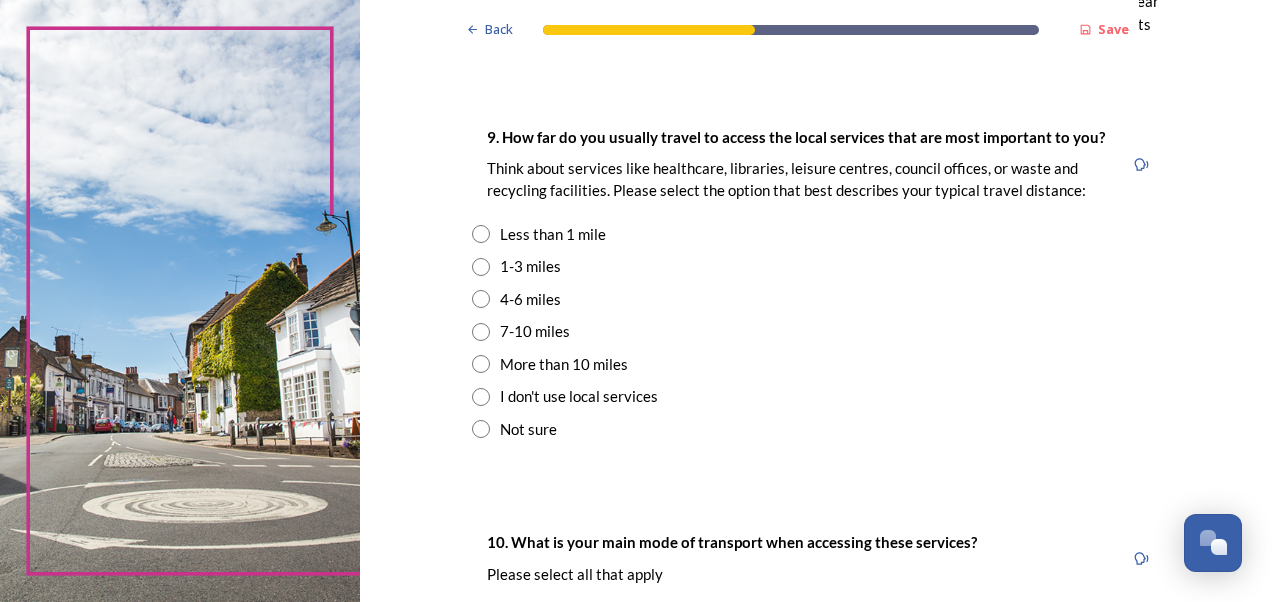 click at bounding box center [481, 299] 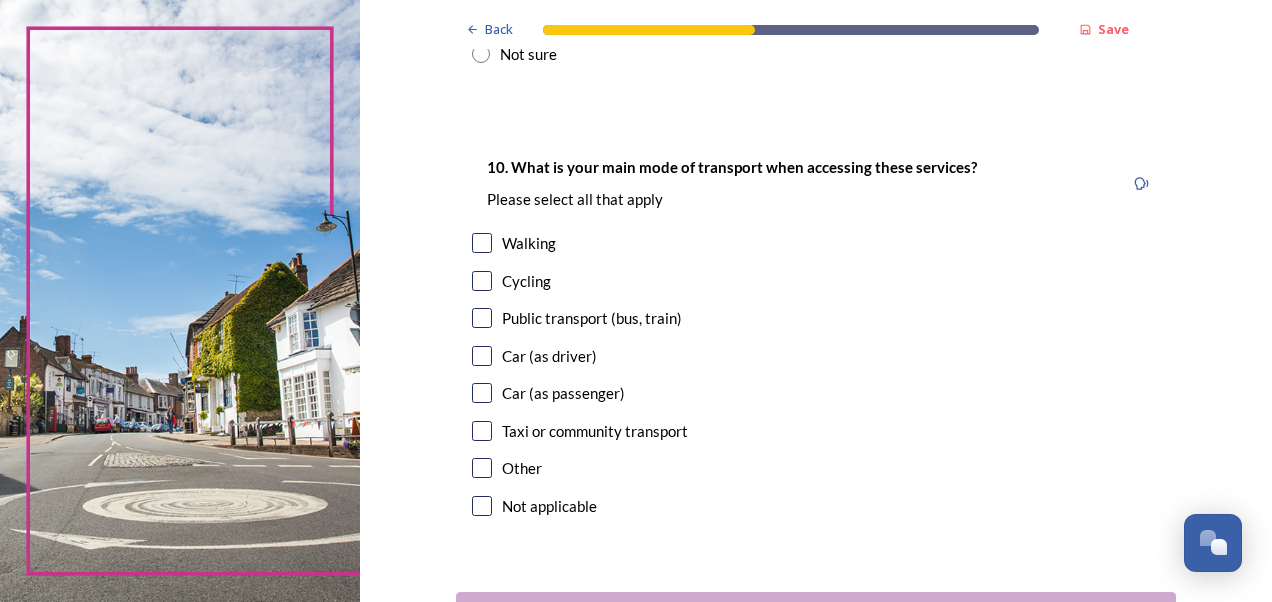 scroll, scrollTop: 1800, scrollLeft: 0, axis: vertical 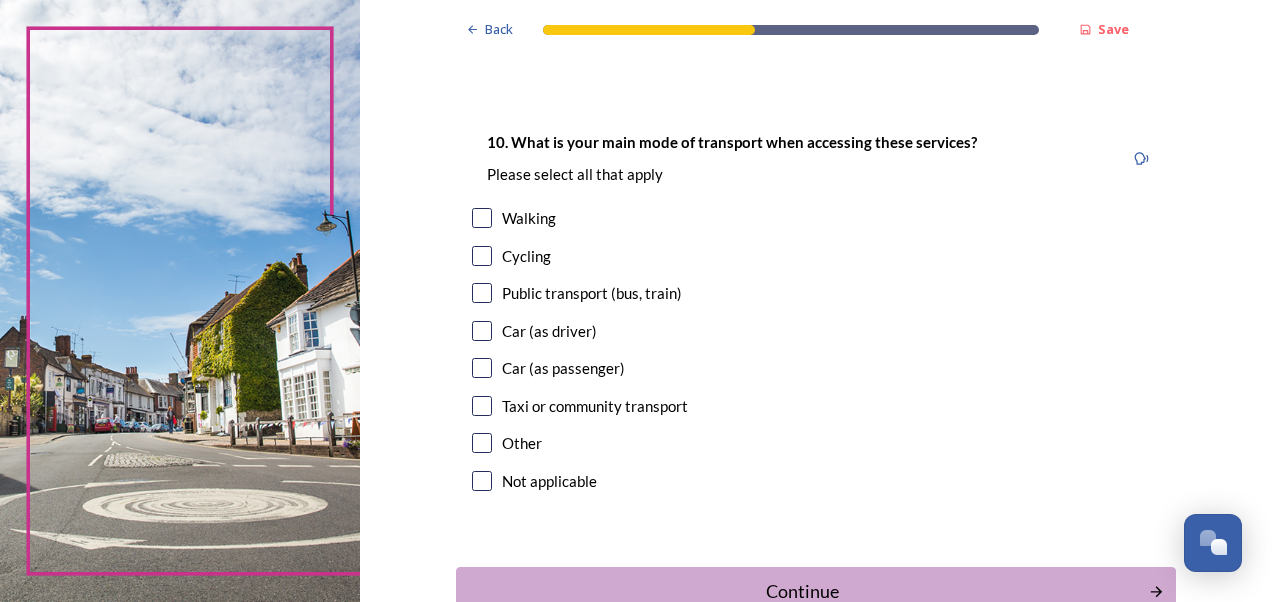 click at bounding box center [482, 331] 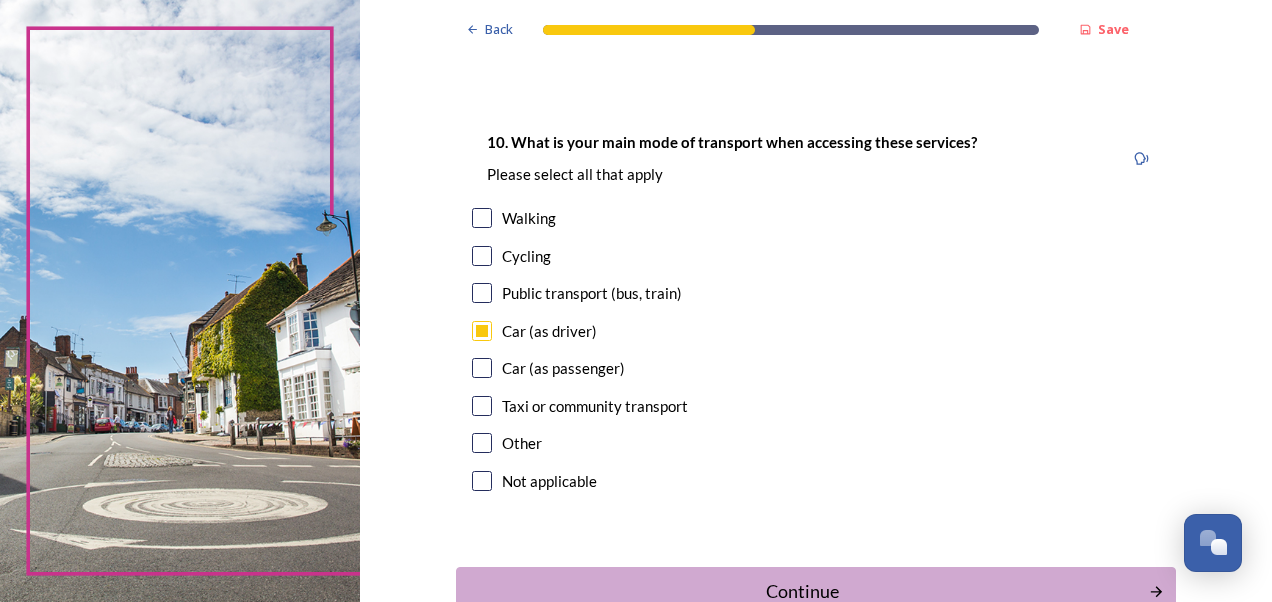 scroll, scrollTop: 1929, scrollLeft: 0, axis: vertical 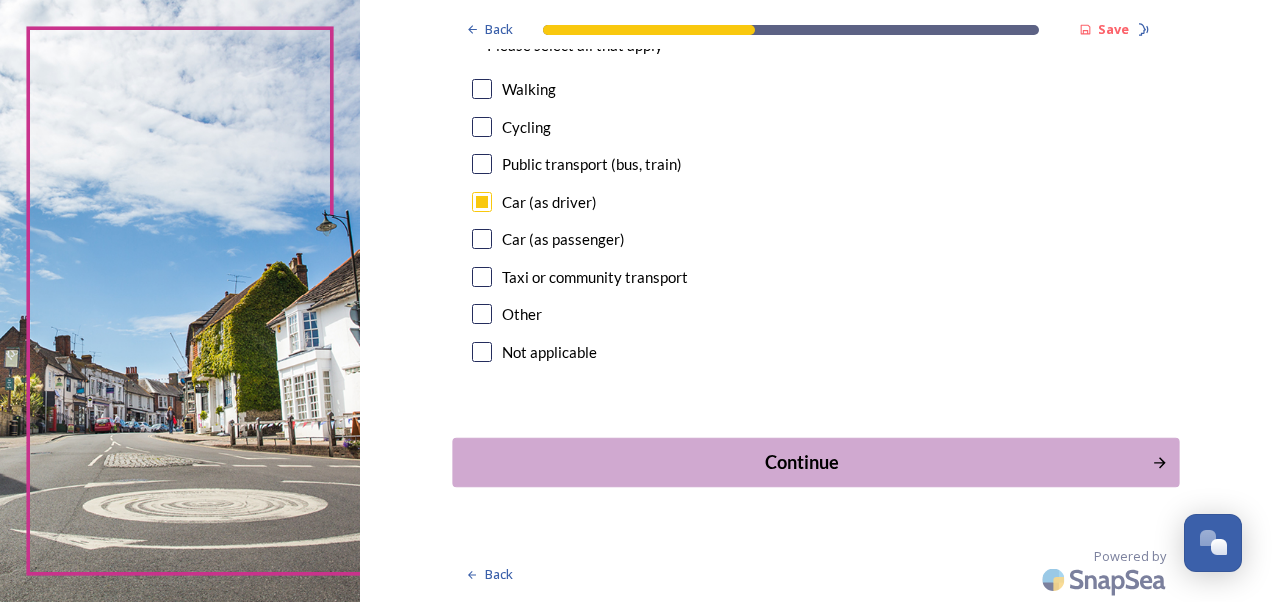 click on "Continue" at bounding box center [801, 462] 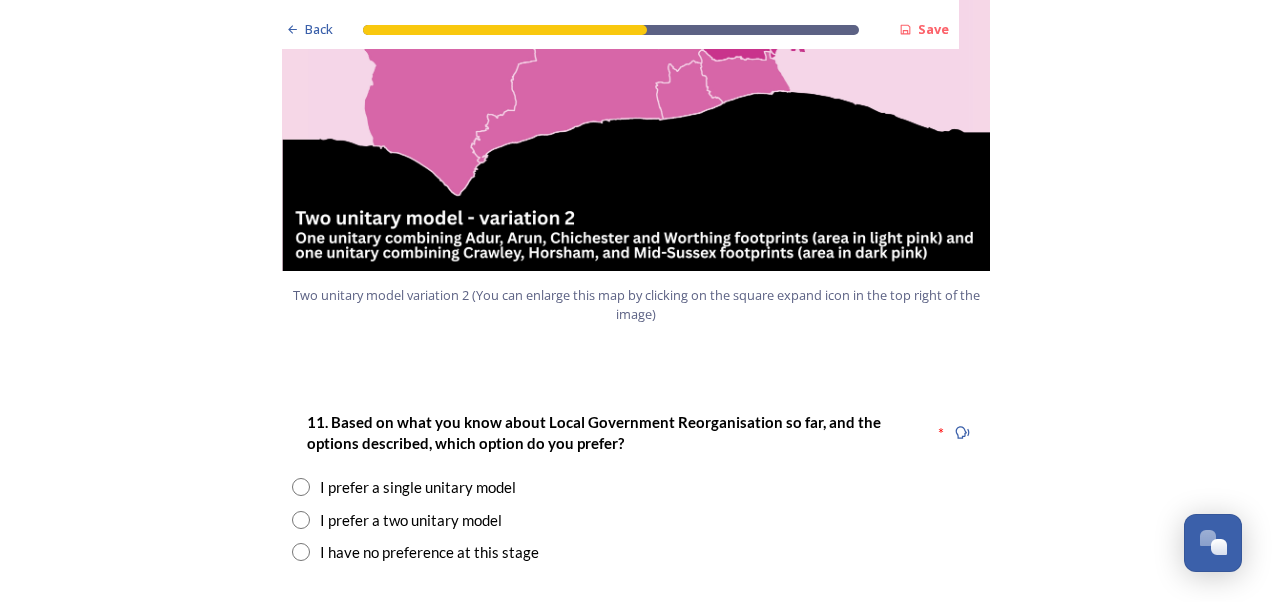 scroll, scrollTop: 2500, scrollLeft: 0, axis: vertical 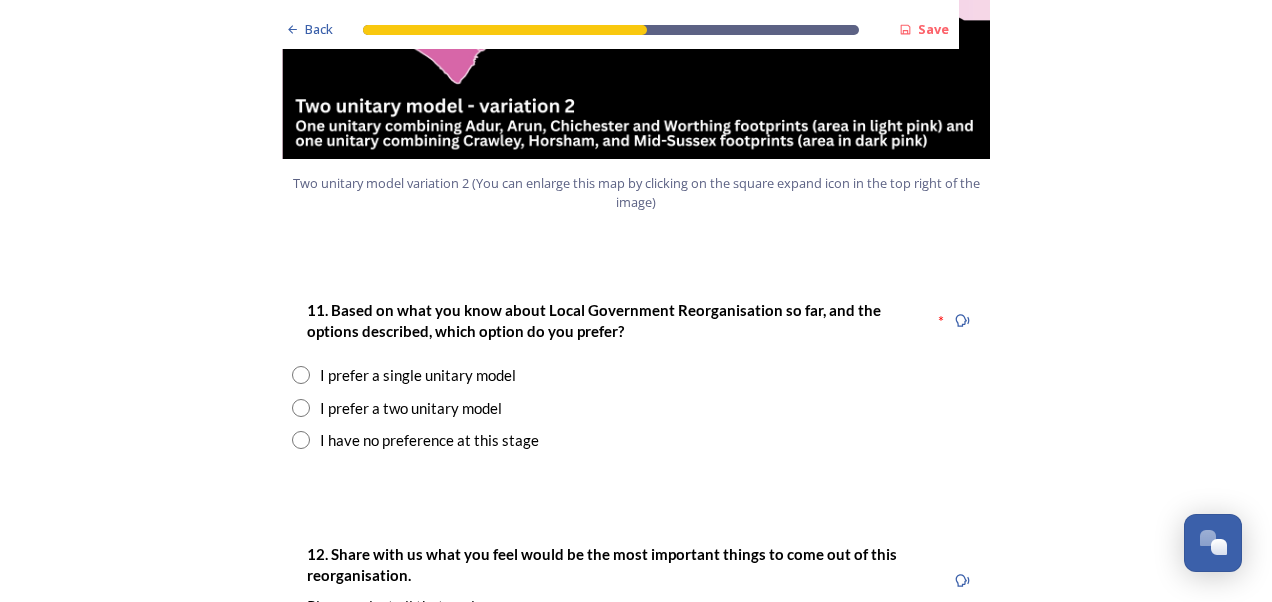 click at bounding box center (301, 440) 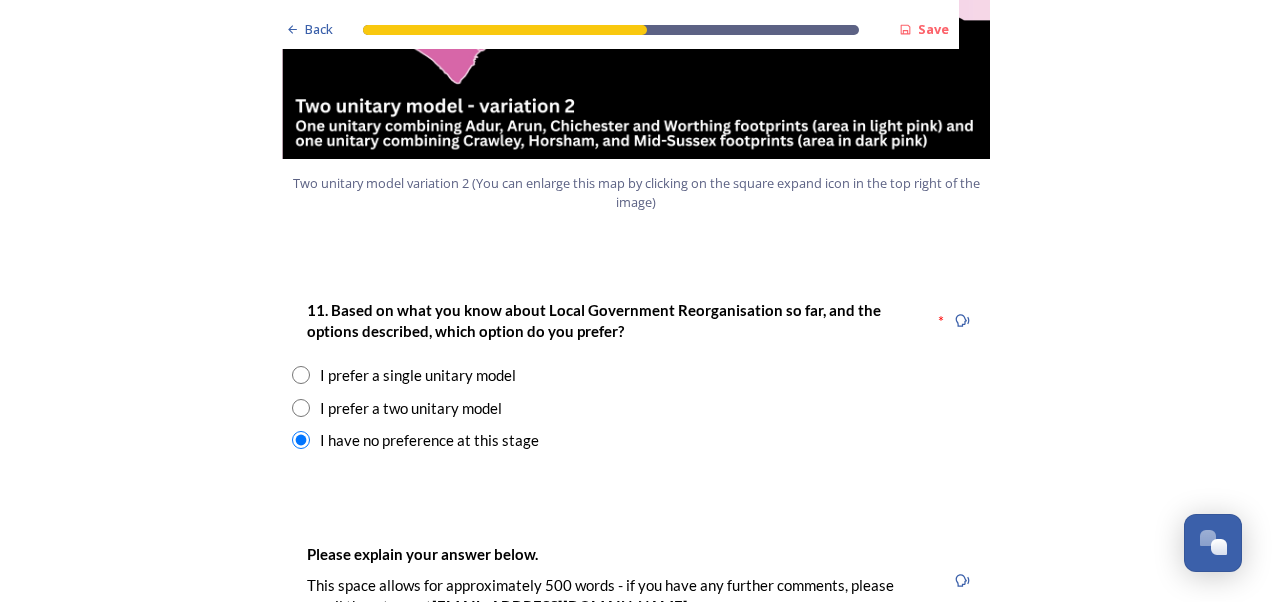 scroll, scrollTop: 2700, scrollLeft: 0, axis: vertical 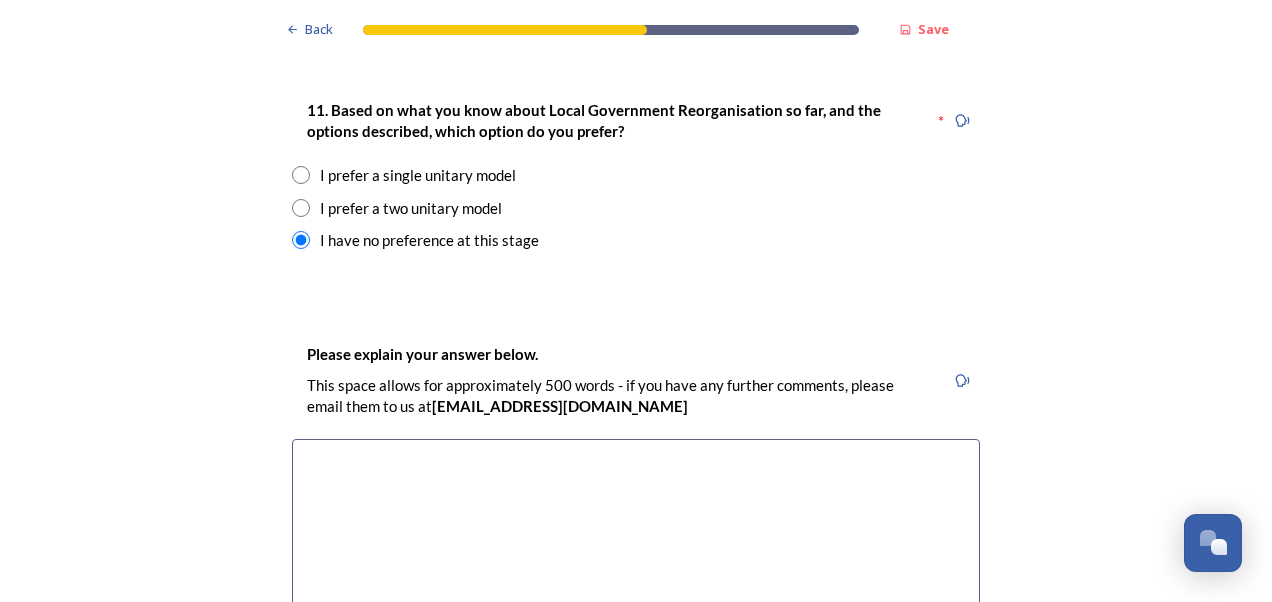 click at bounding box center [636, 551] 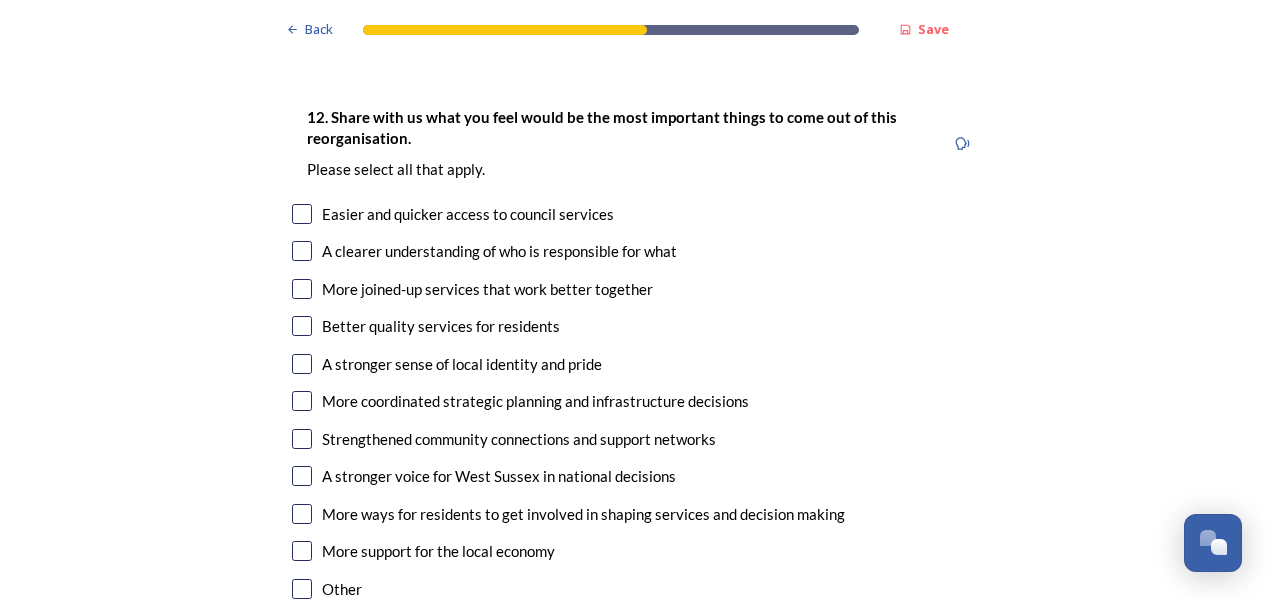 scroll, scrollTop: 3400, scrollLeft: 0, axis: vertical 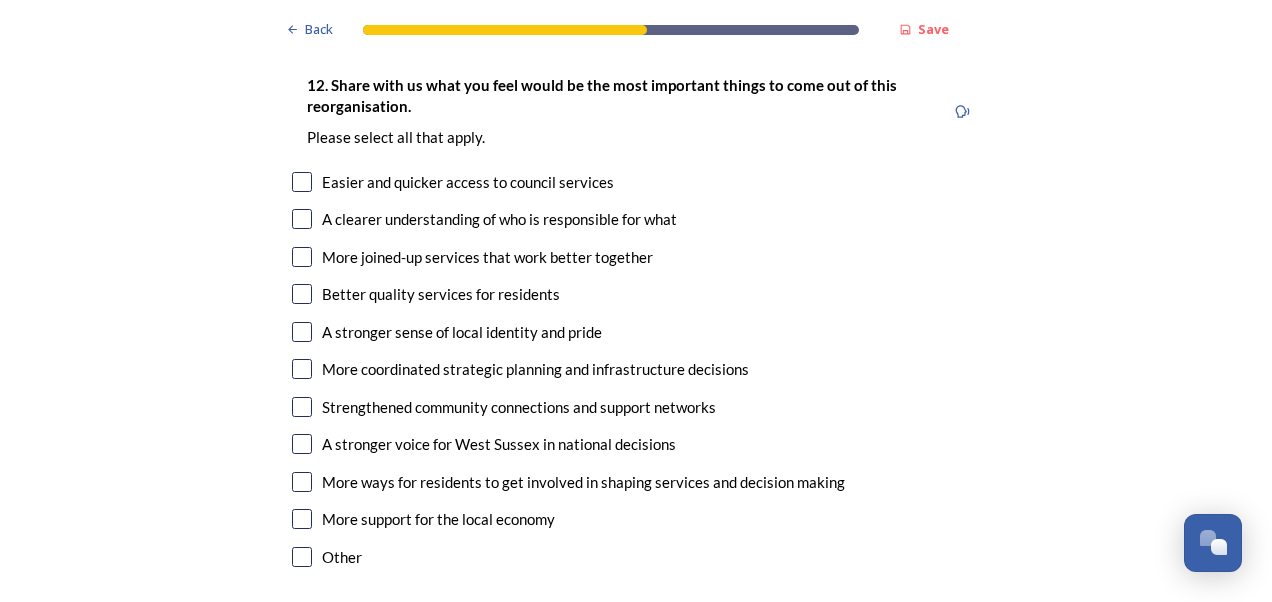 type on "I have too little information to have an opinion" 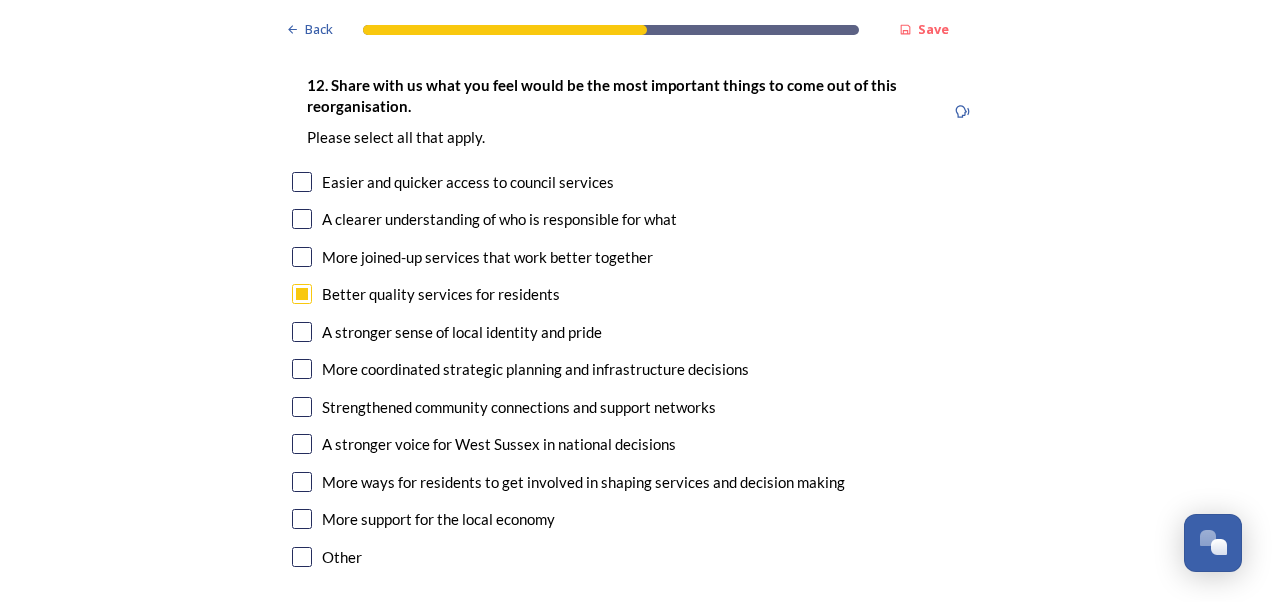 click at bounding box center (302, 332) 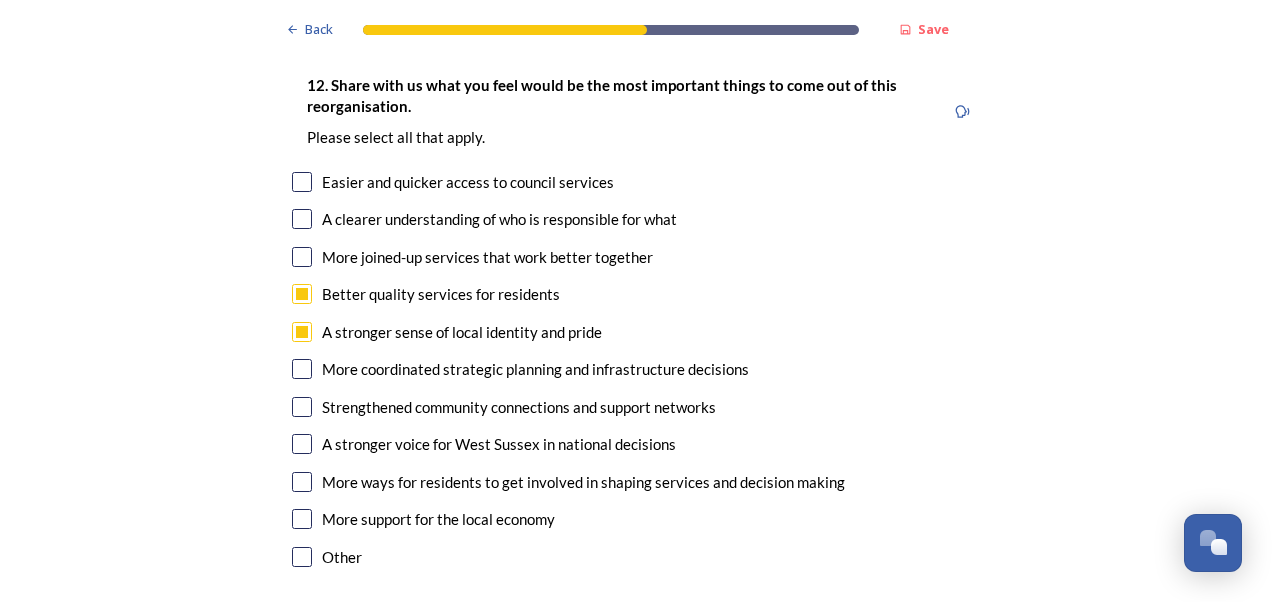 click at bounding box center (302, 444) 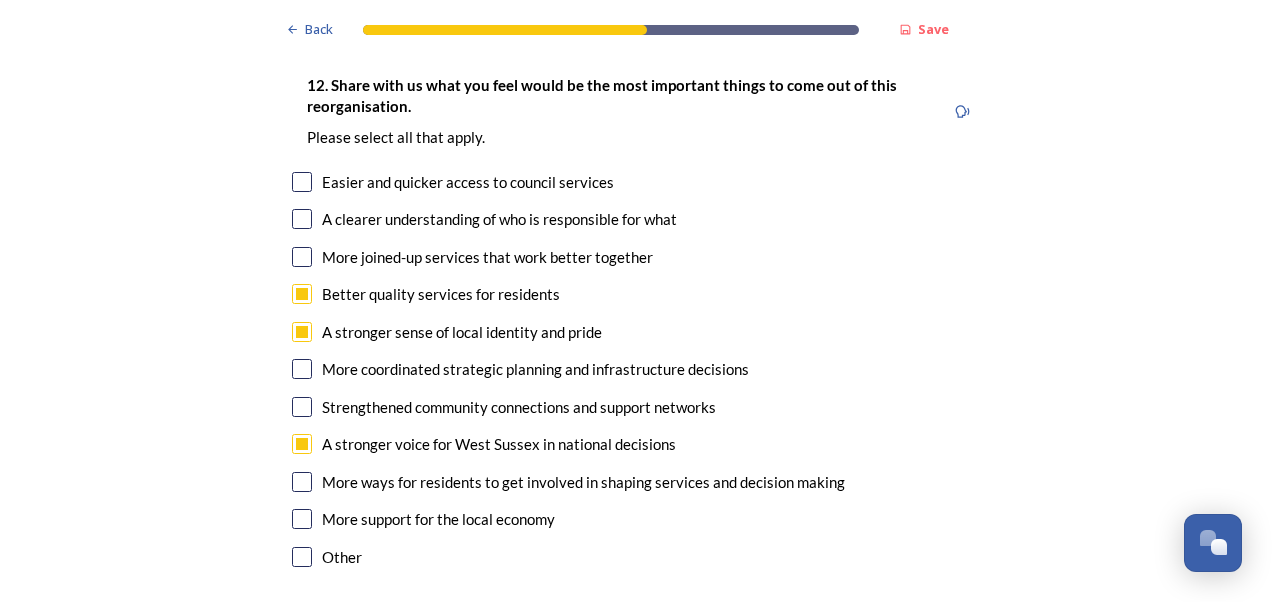 scroll, scrollTop: 3300, scrollLeft: 0, axis: vertical 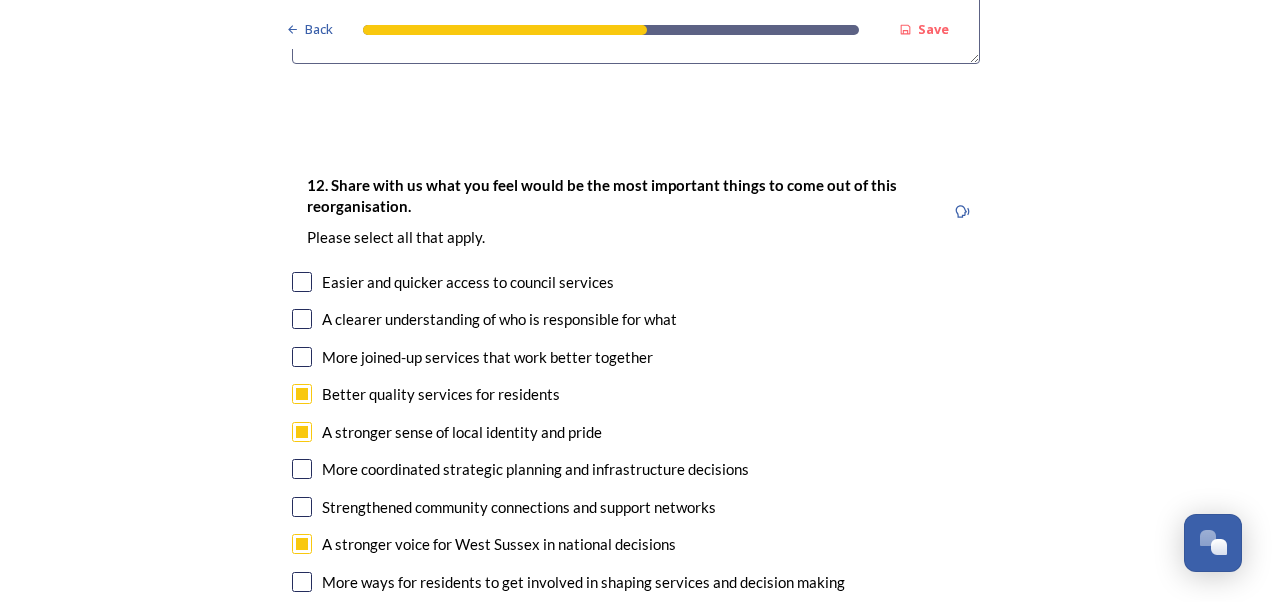 click at bounding box center (302, 282) 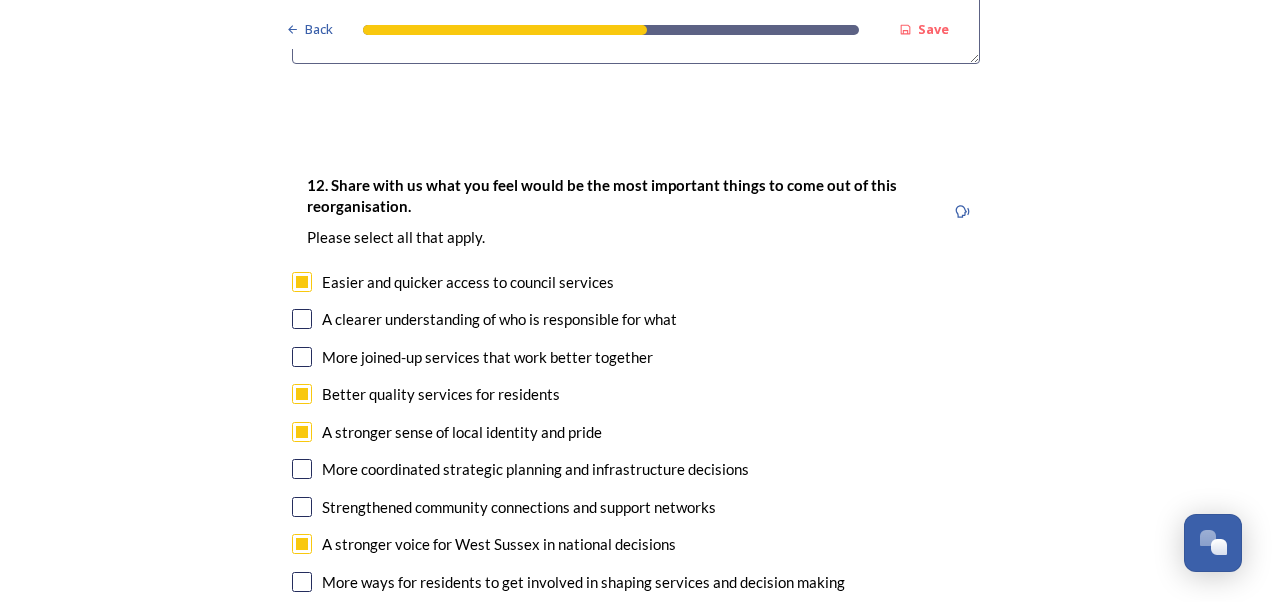 click at bounding box center [302, 319] 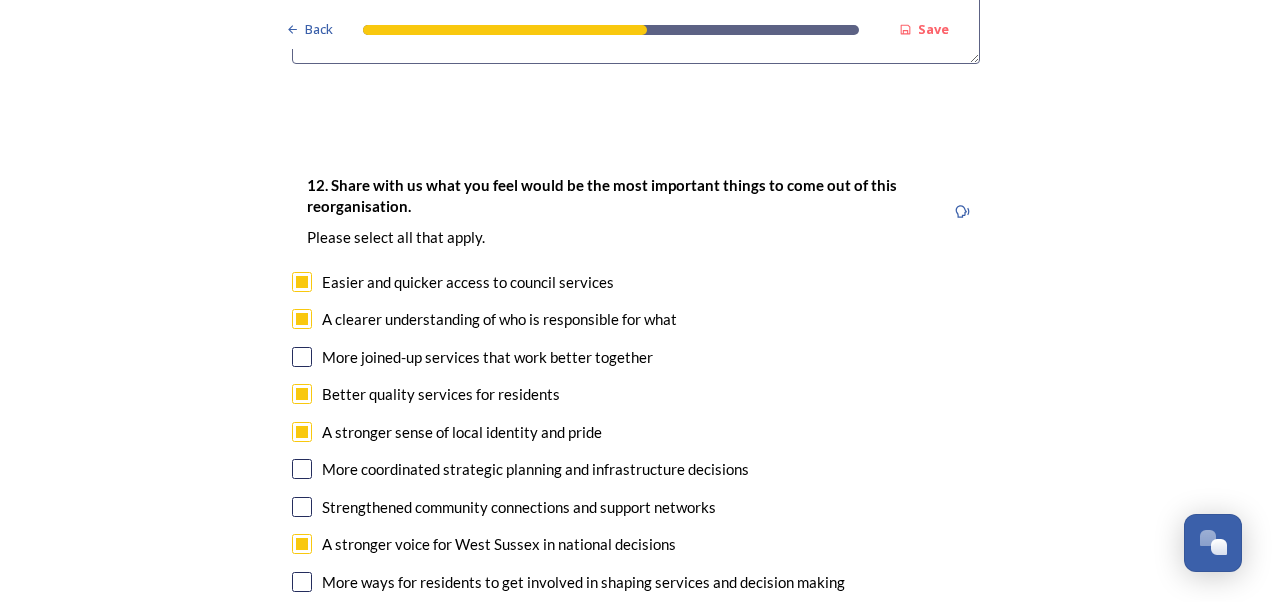 click at bounding box center (302, 357) 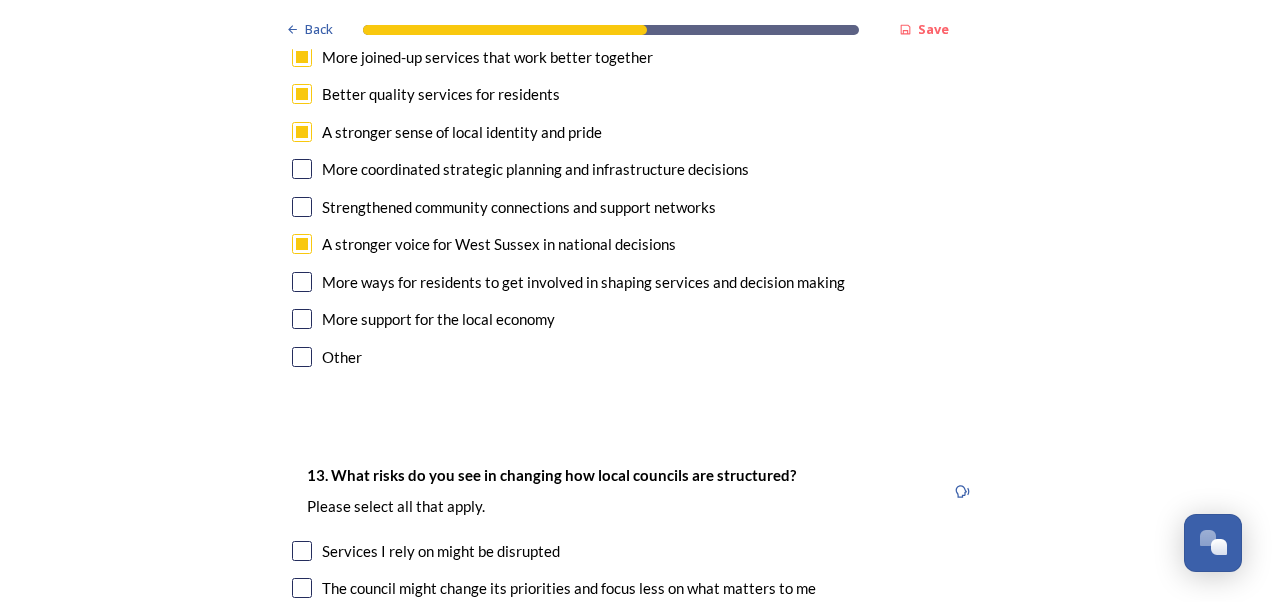 scroll, scrollTop: 3900, scrollLeft: 0, axis: vertical 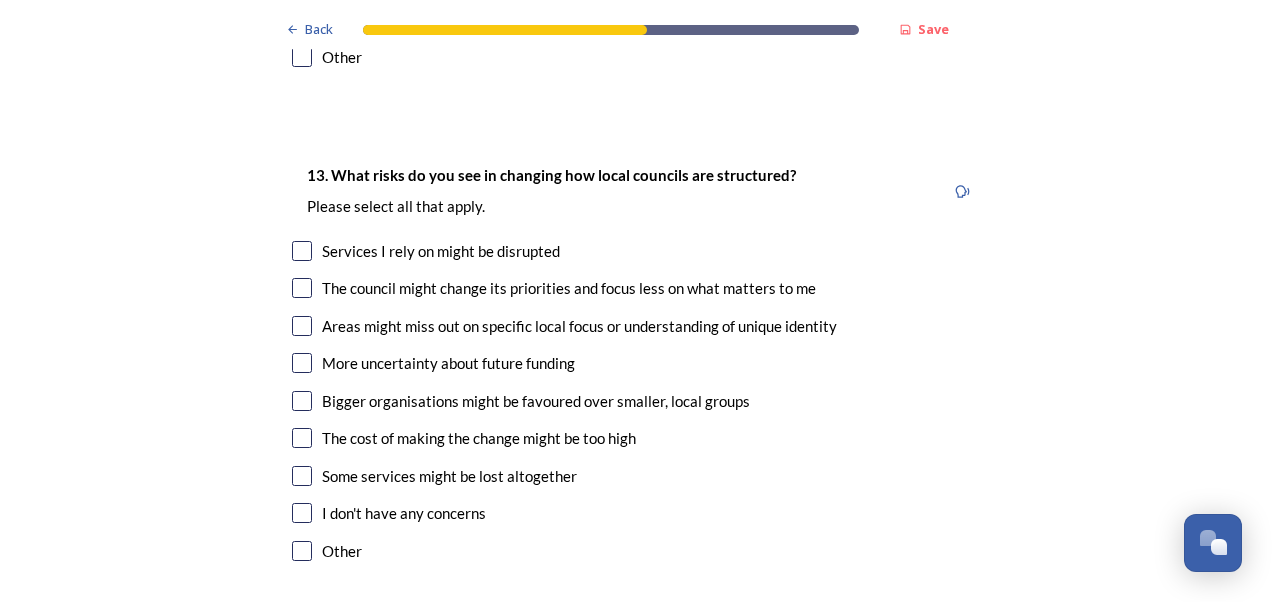 click on "Services I rely on might be disrupted" at bounding box center [636, 251] 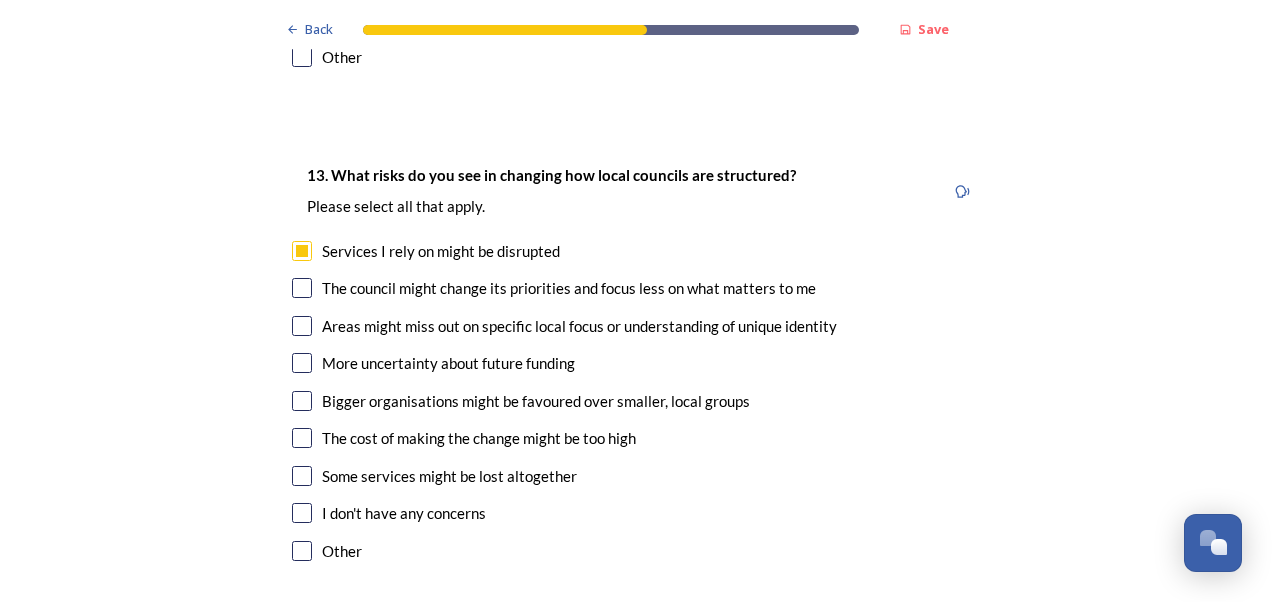 click on "The council might change its priorities and focus less on what matters to me" at bounding box center [636, 288] 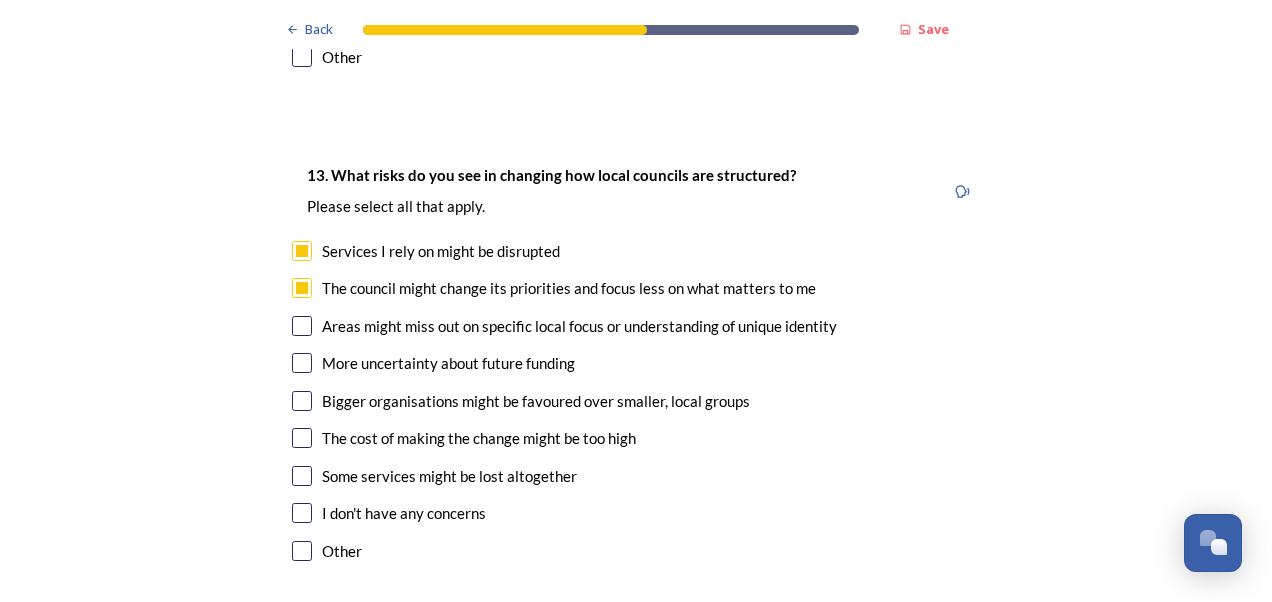checkbox on "true" 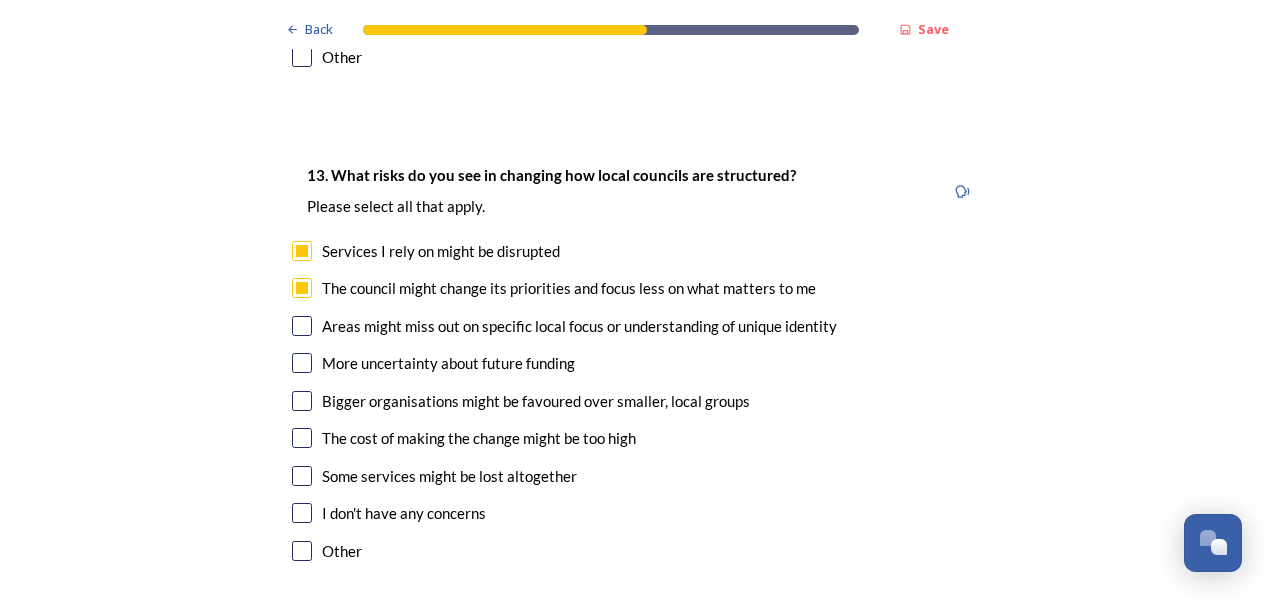 click at bounding box center [302, 363] 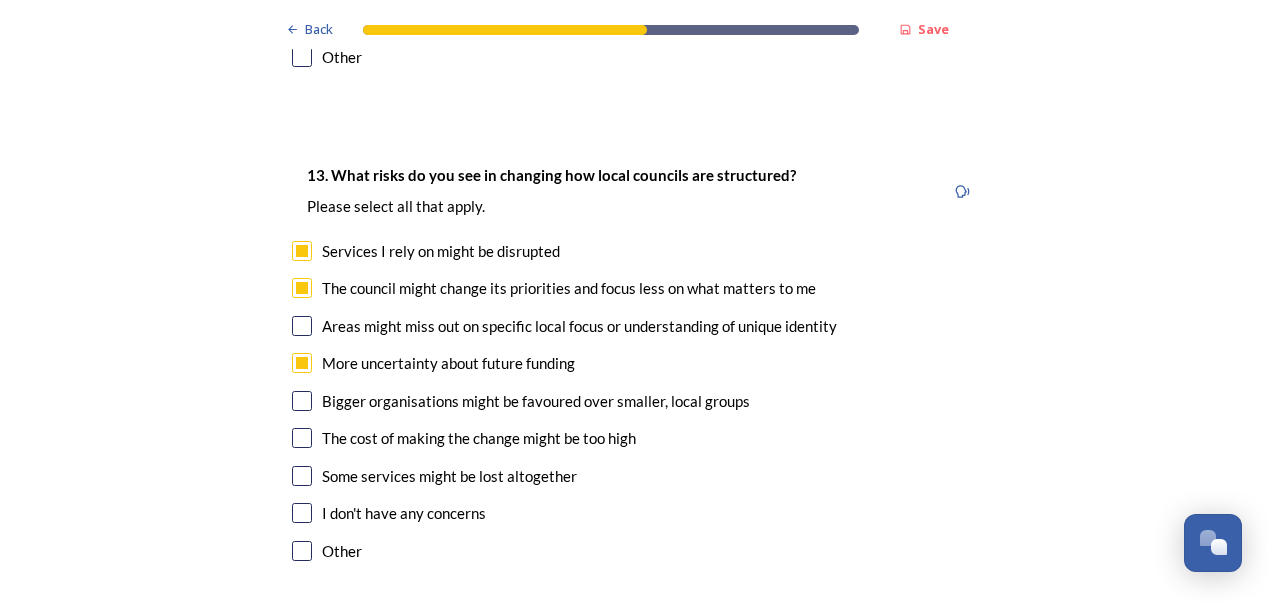 click at bounding box center [302, 476] 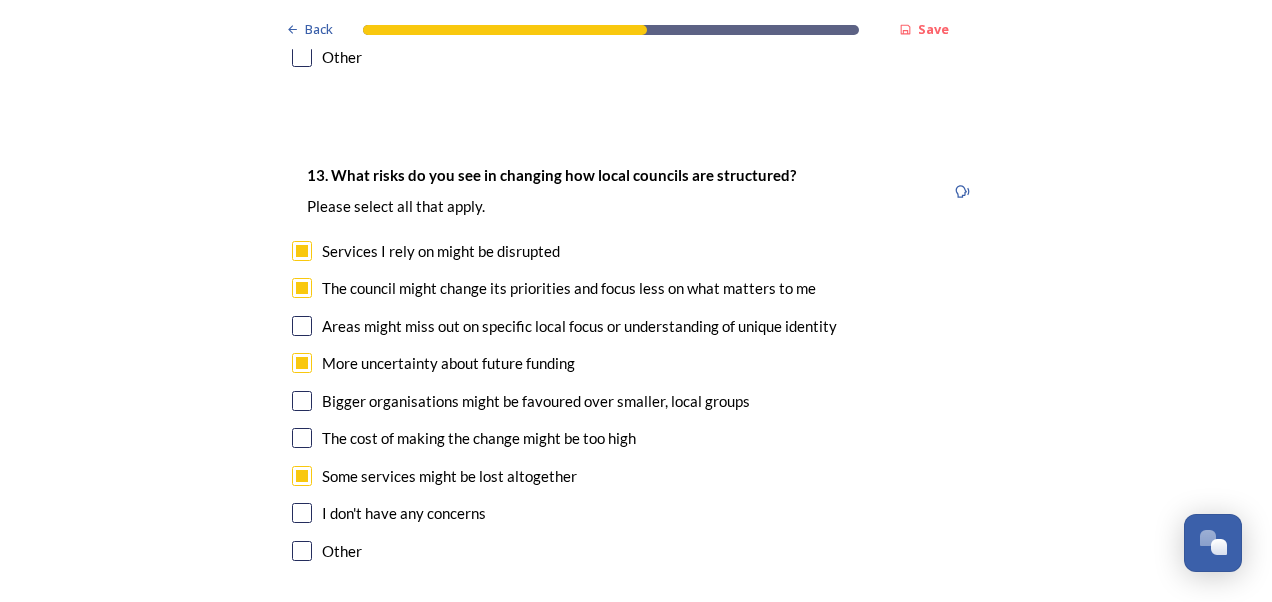 click at bounding box center (302, 401) 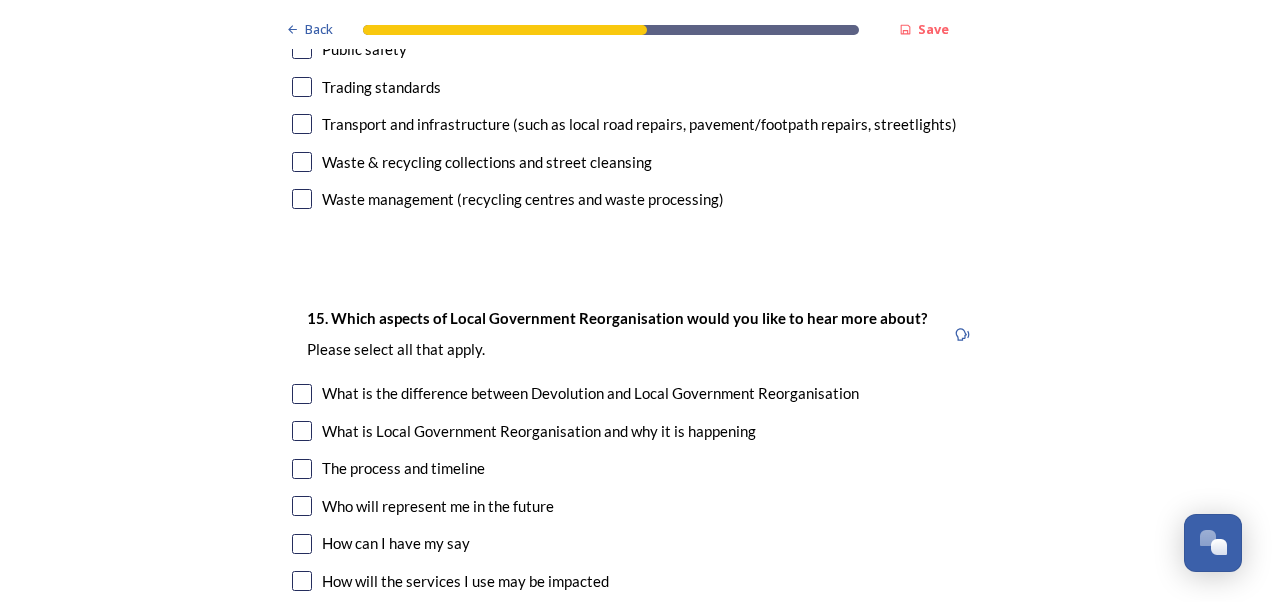 scroll, scrollTop: 5400, scrollLeft: 0, axis: vertical 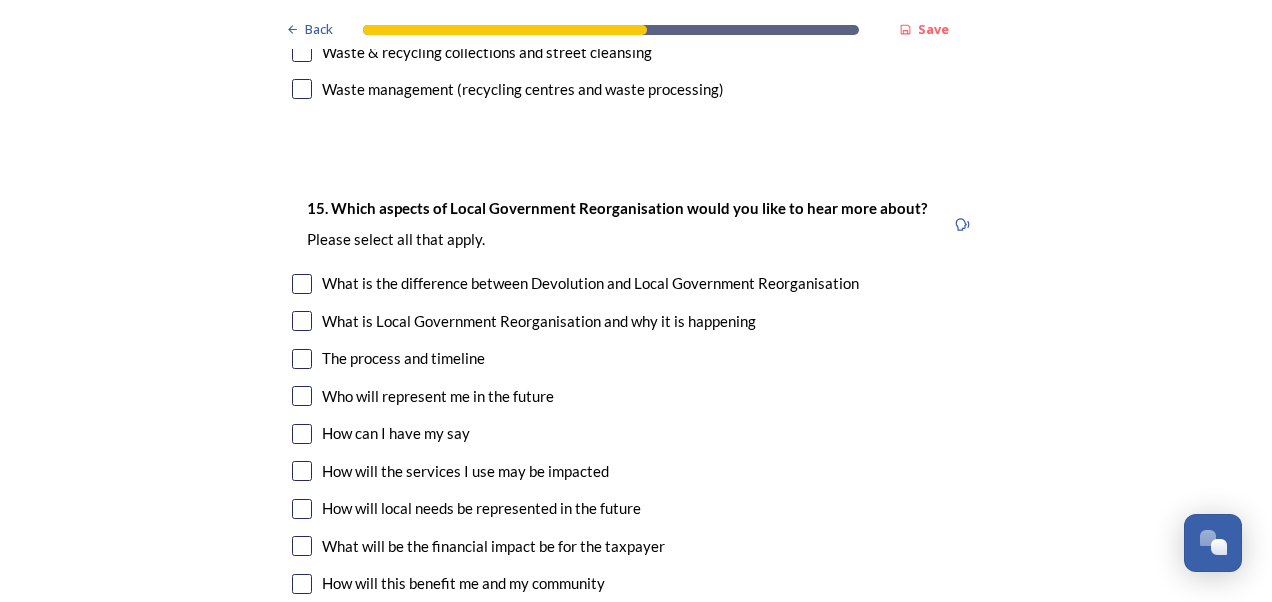 click at bounding box center (302, 396) 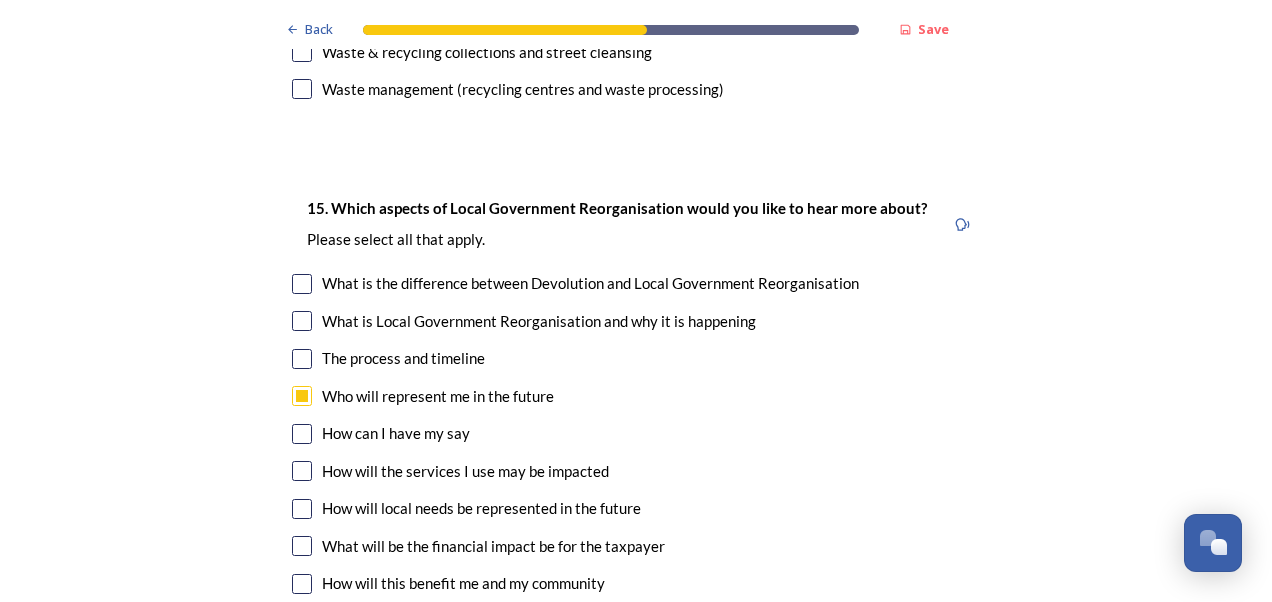 click at bounding box center [302, 471] 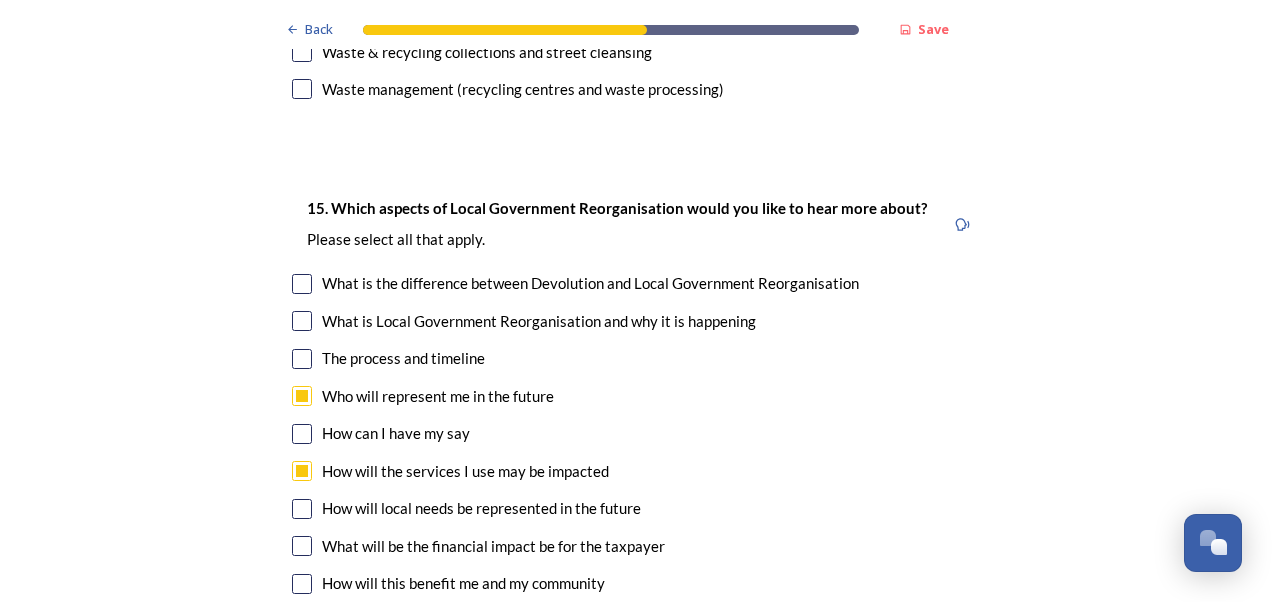 click at bounding box center (302, 509) 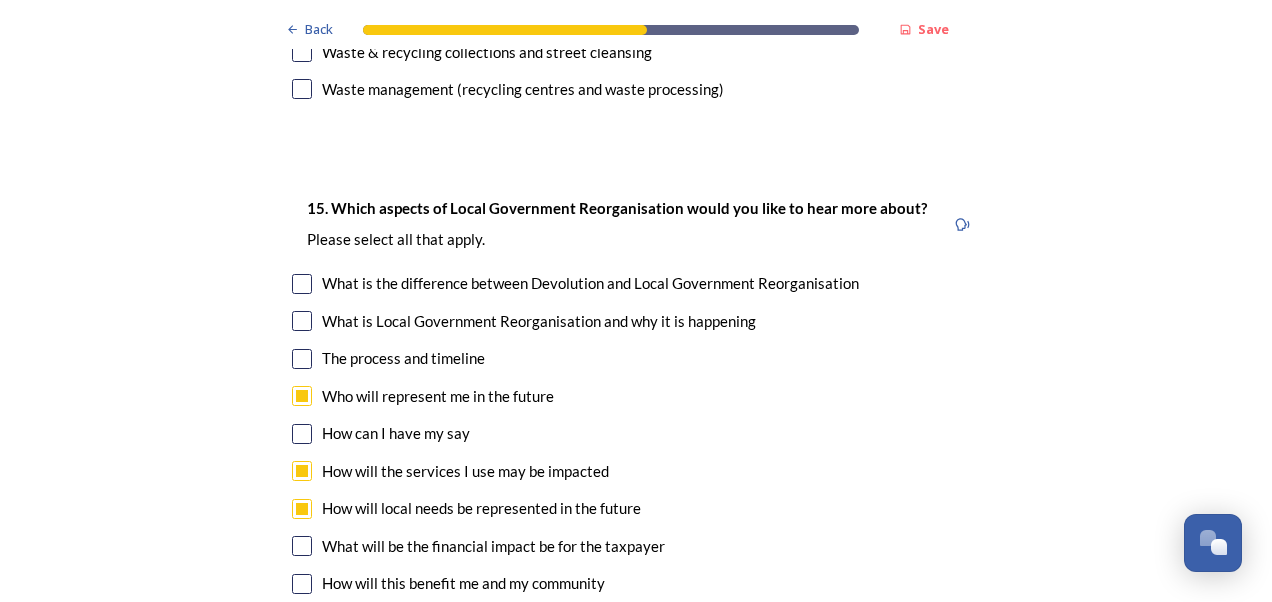 click at bounding box center (302, 584) 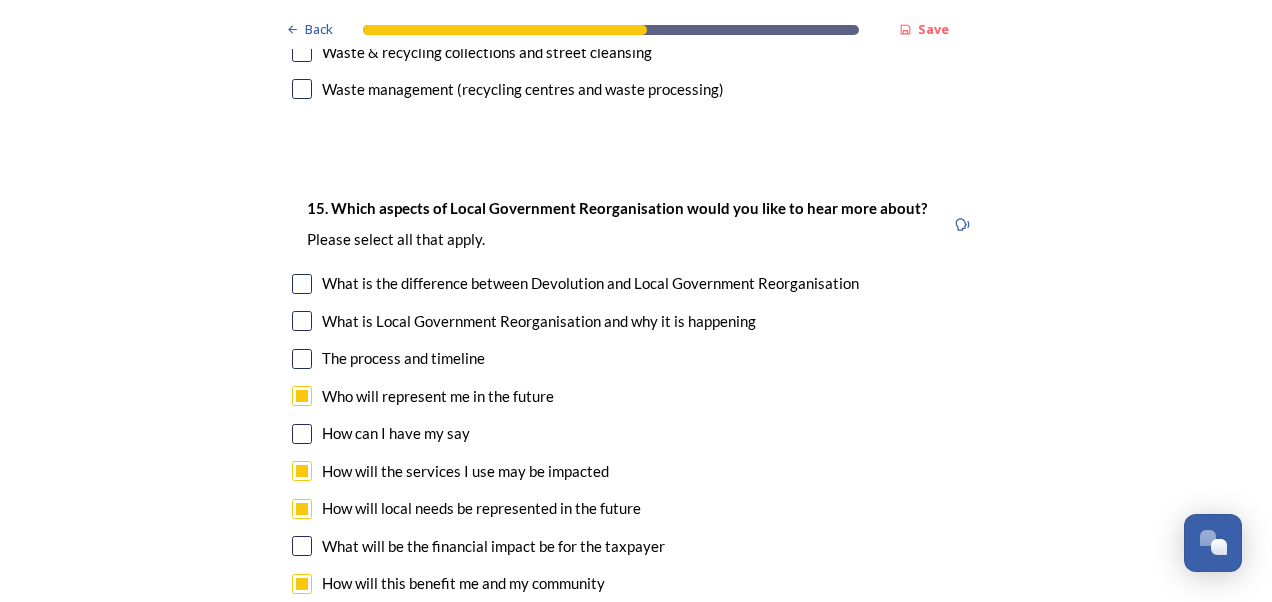 click at bounding box center (302, 621) 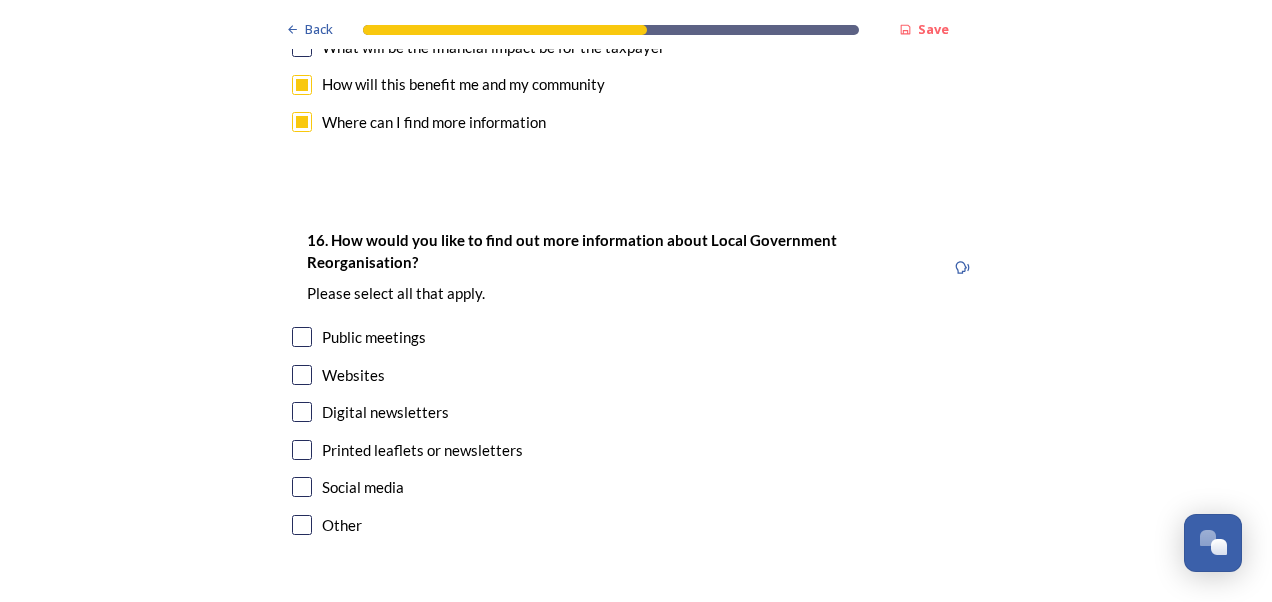 scroll, scrollTop: 5900, scrollLeft: 0, axis: vertical 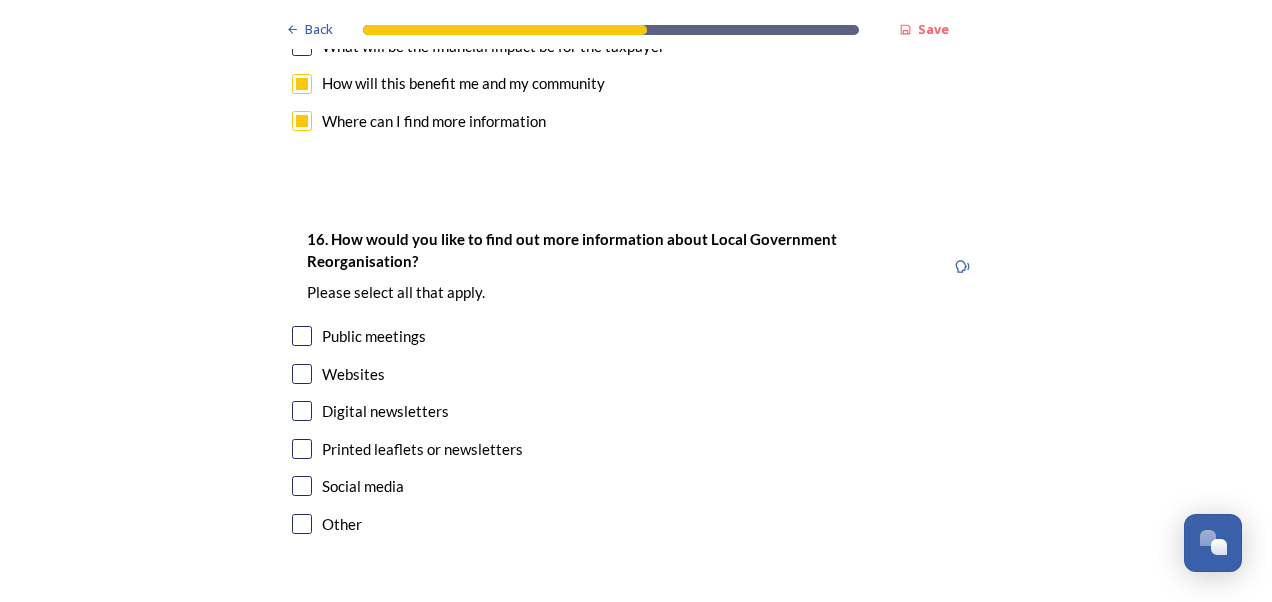 click at bounding box center [302, 411] 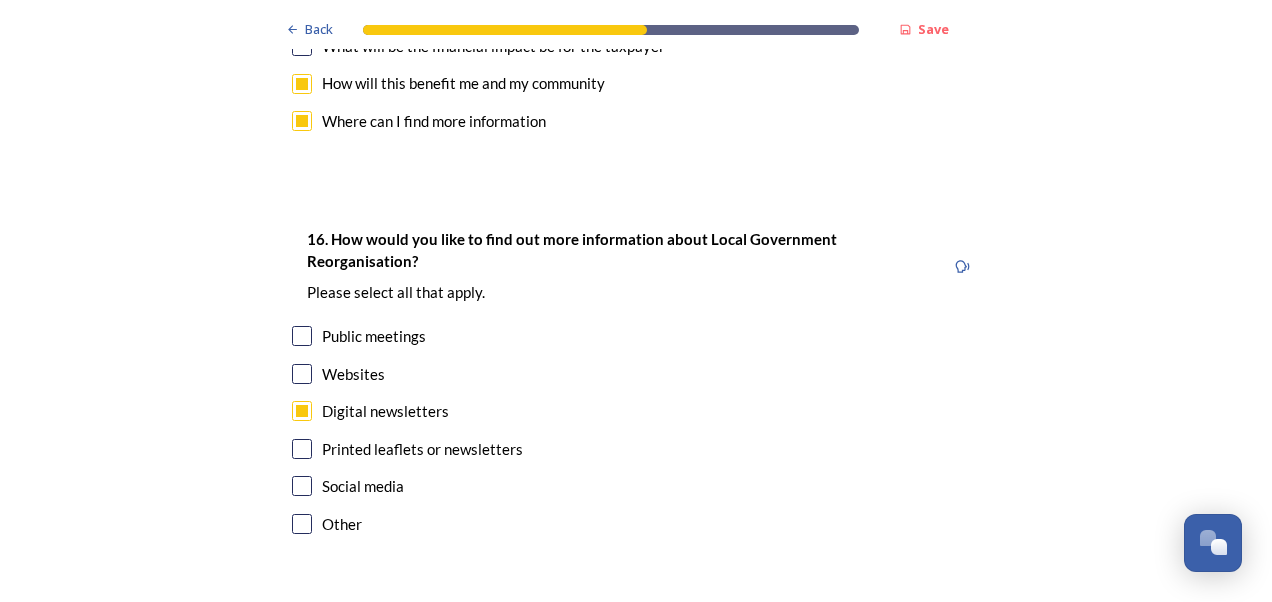 click at bounding box center (302, 486) 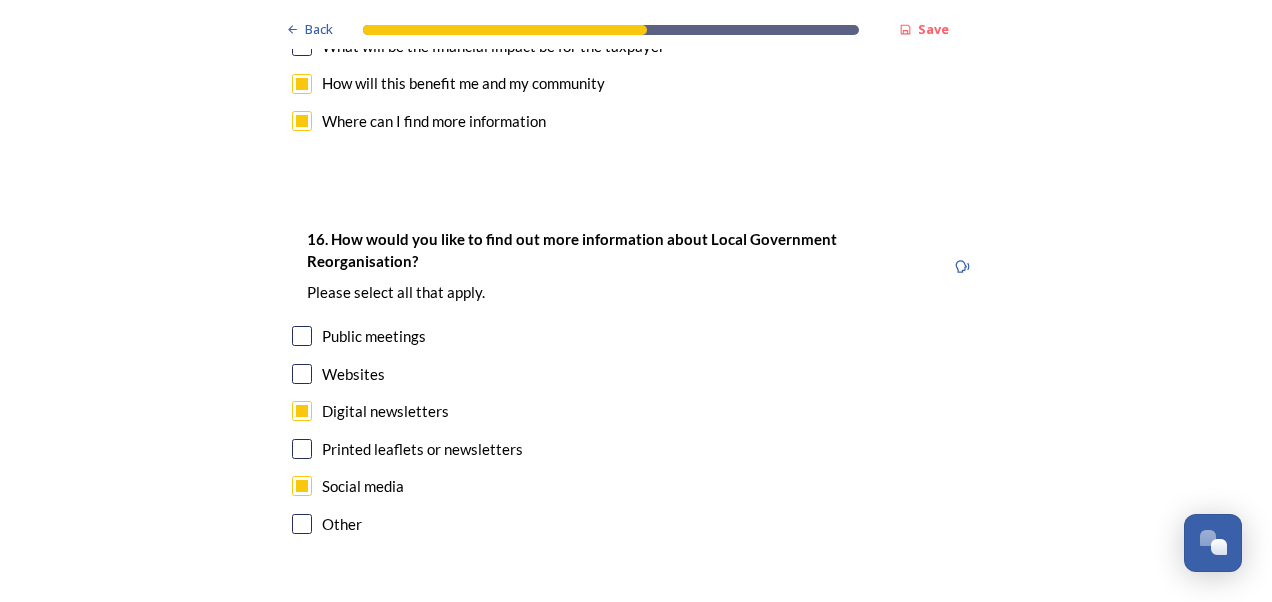 click at bounding box center (302, 374) 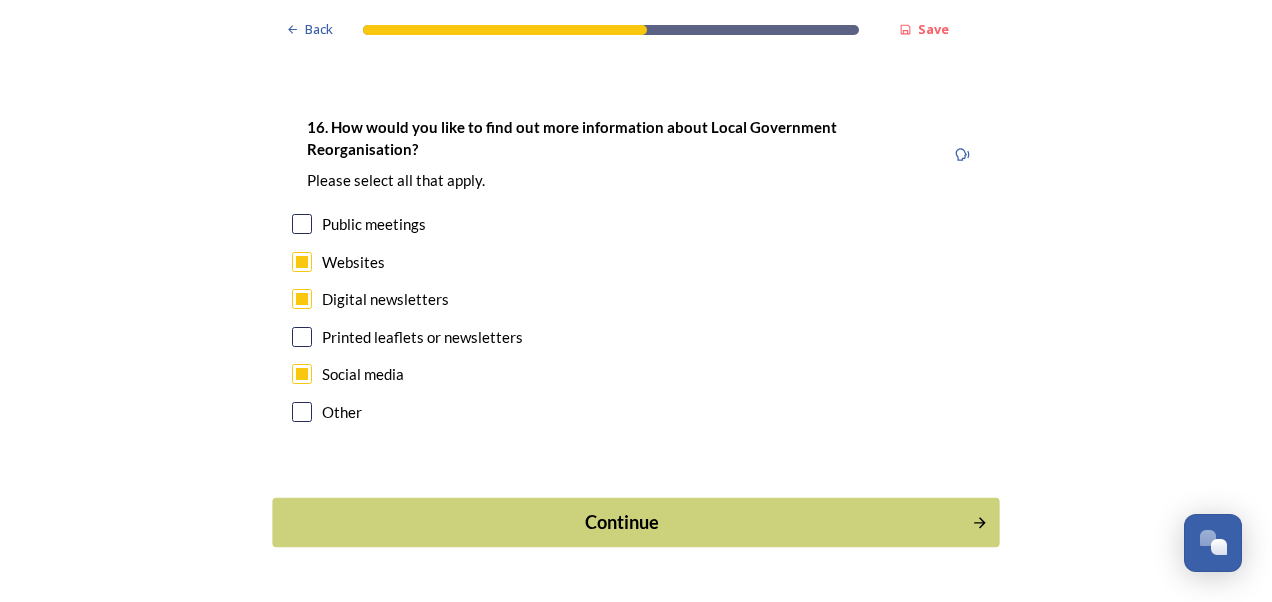 scroll, scrollTop: 6013, scrollLeft: 0, axis: vertical 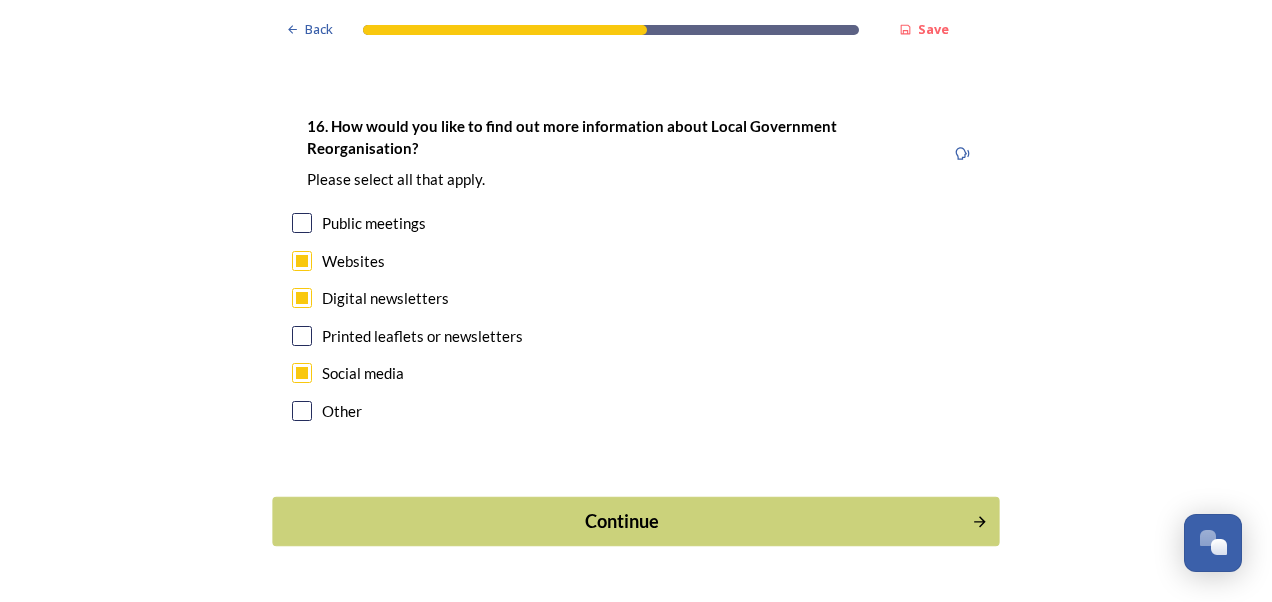 click on "Continue" at bounding box center [622, 521] 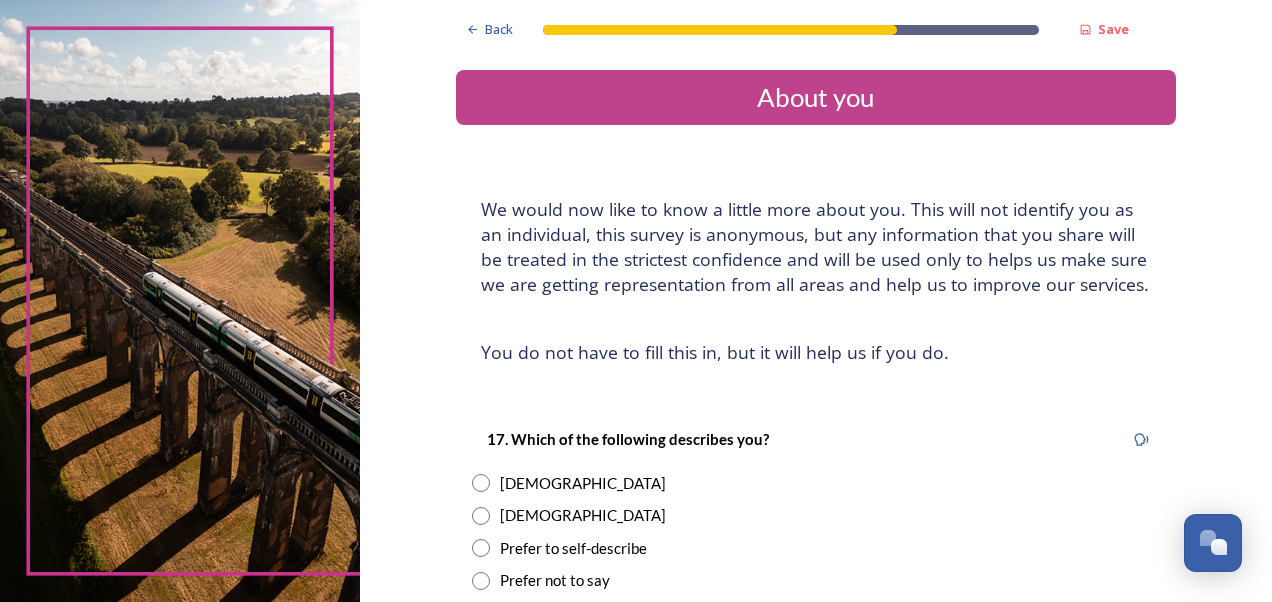 scroll, scrollTop: 100, scrollLeft: 0, axis: vertical 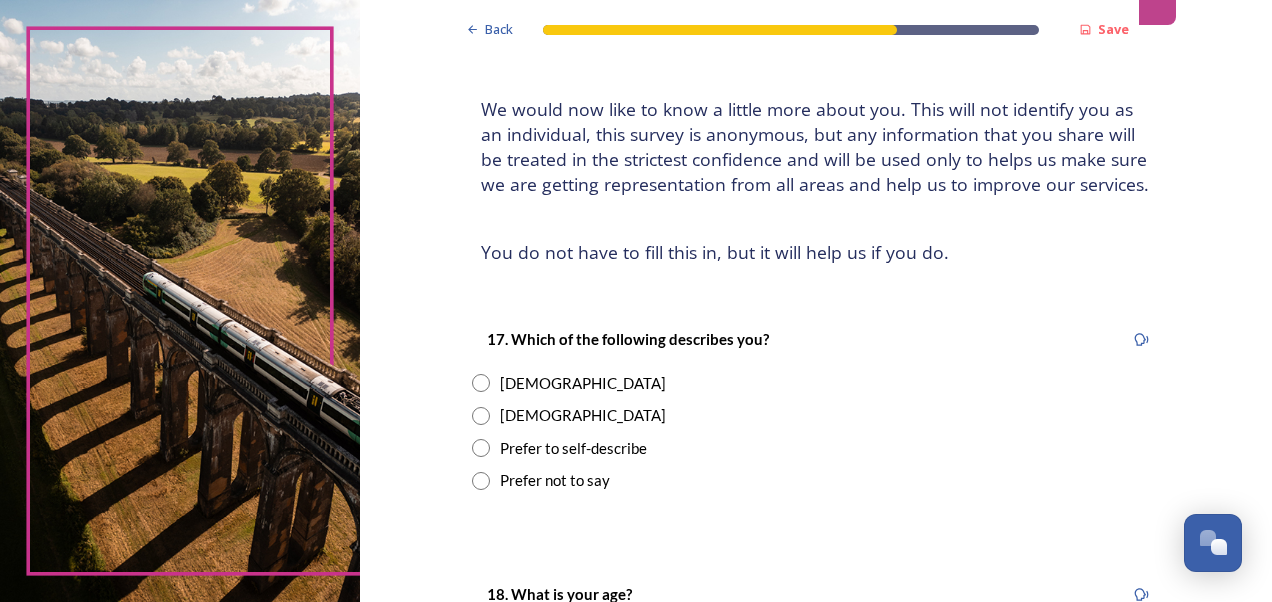 click at bounding box center (481, 383) 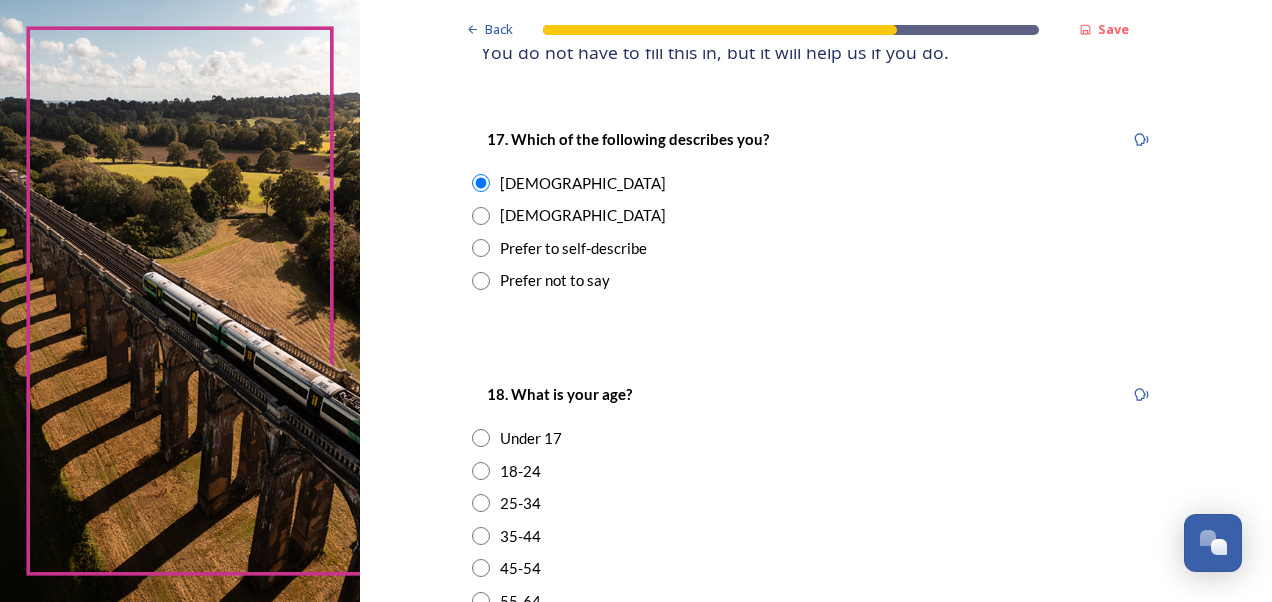 scroll, scrollTop: 500, scrollLeft: 0, axis: vertical 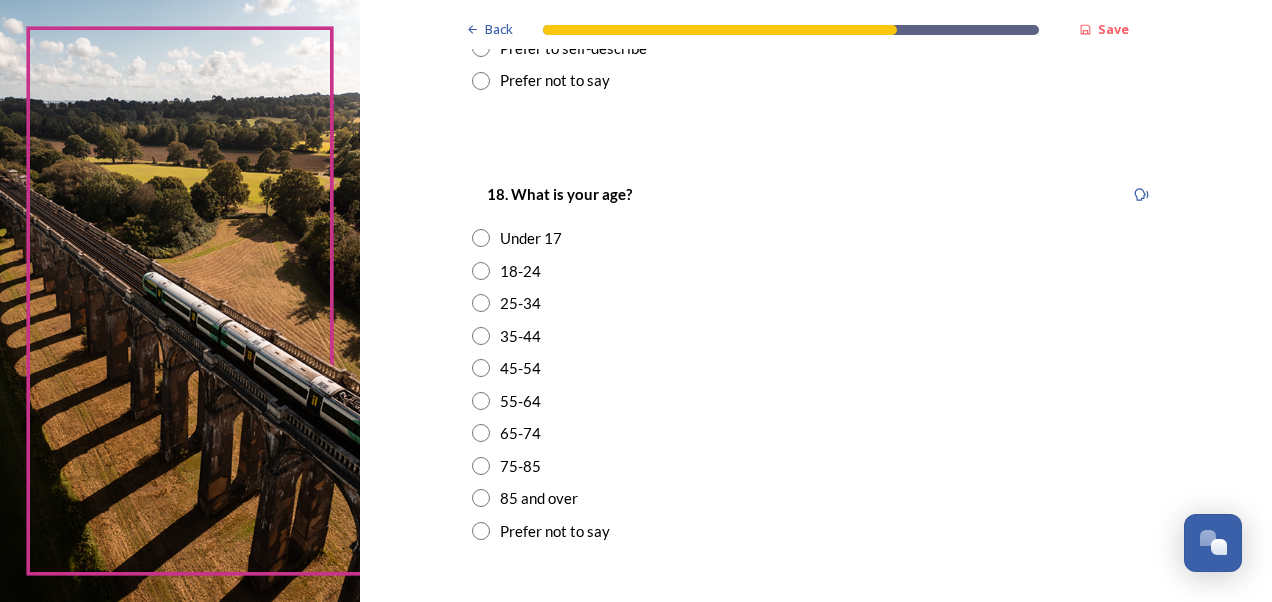 click at bounding box center [481, 336] 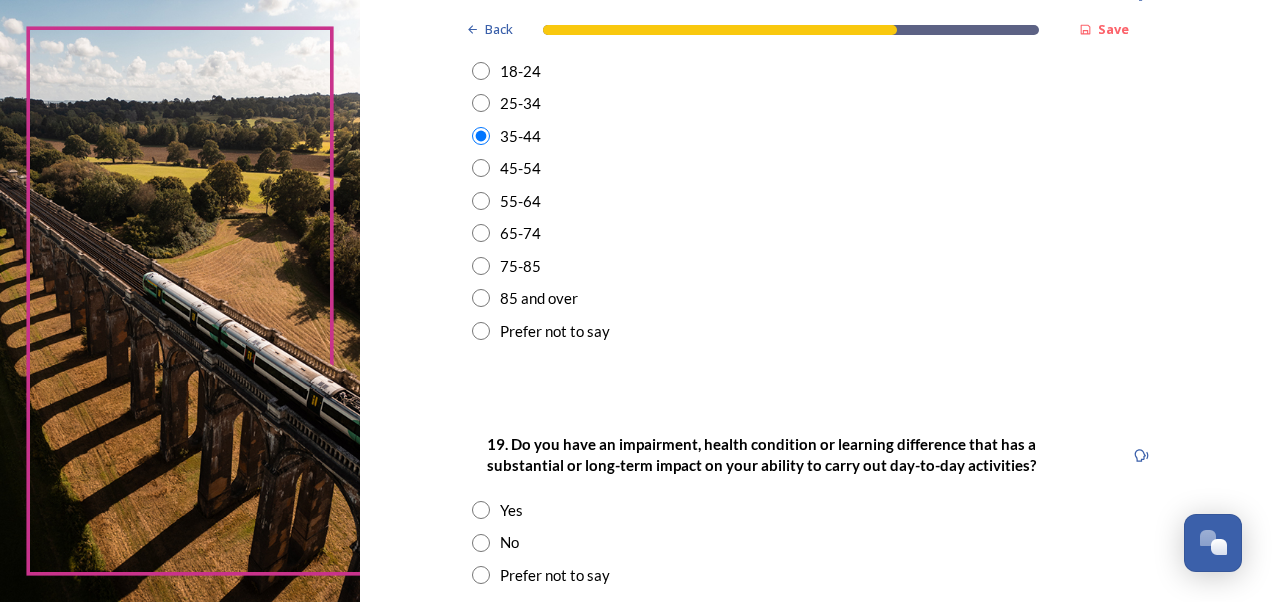 scroll, scrollTop: 800, scrollLeft: 0, axis: vertical 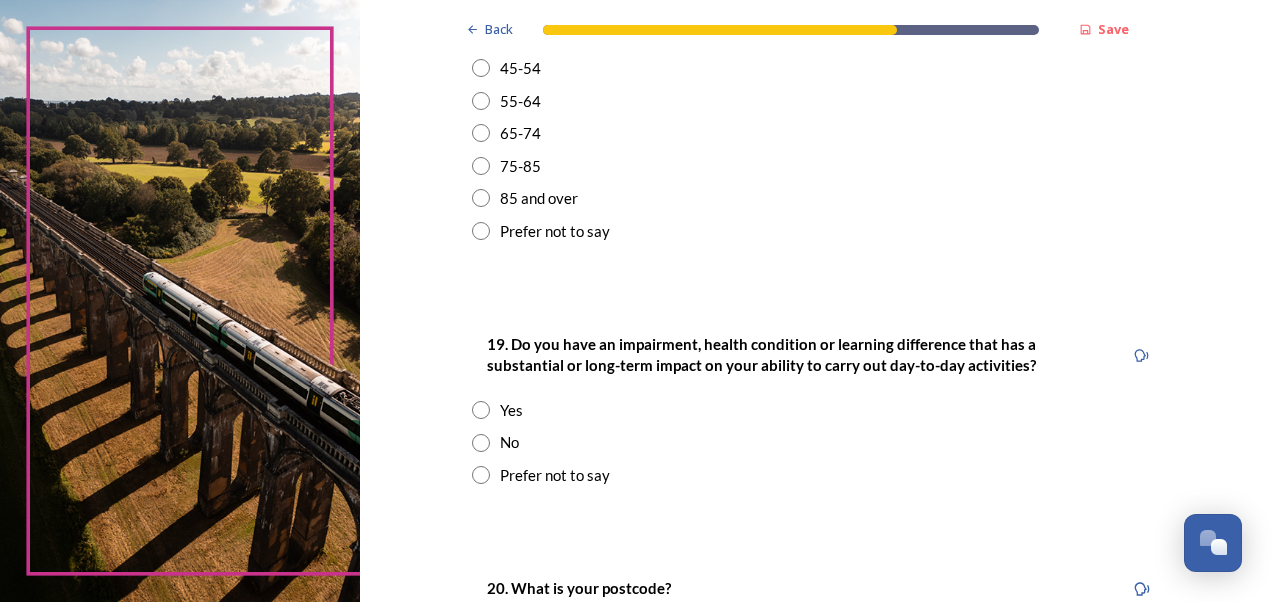 click at bounding box center [481, 443] 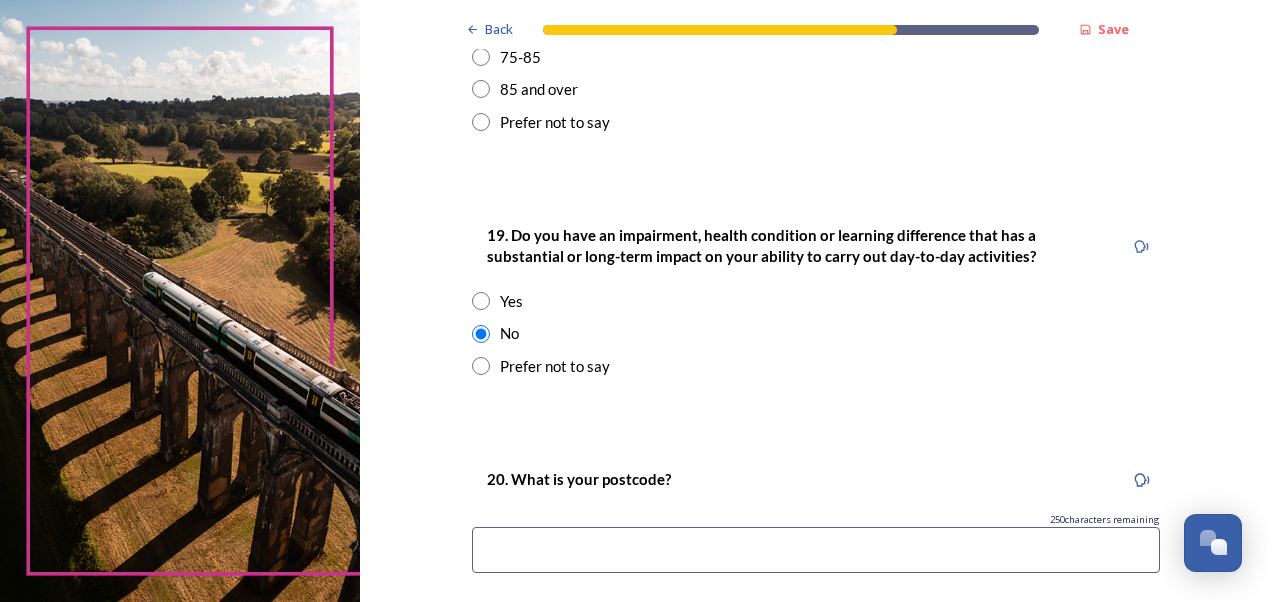 scroll, scrollTop: 1000, scrollLeft: 0, axis: vertical 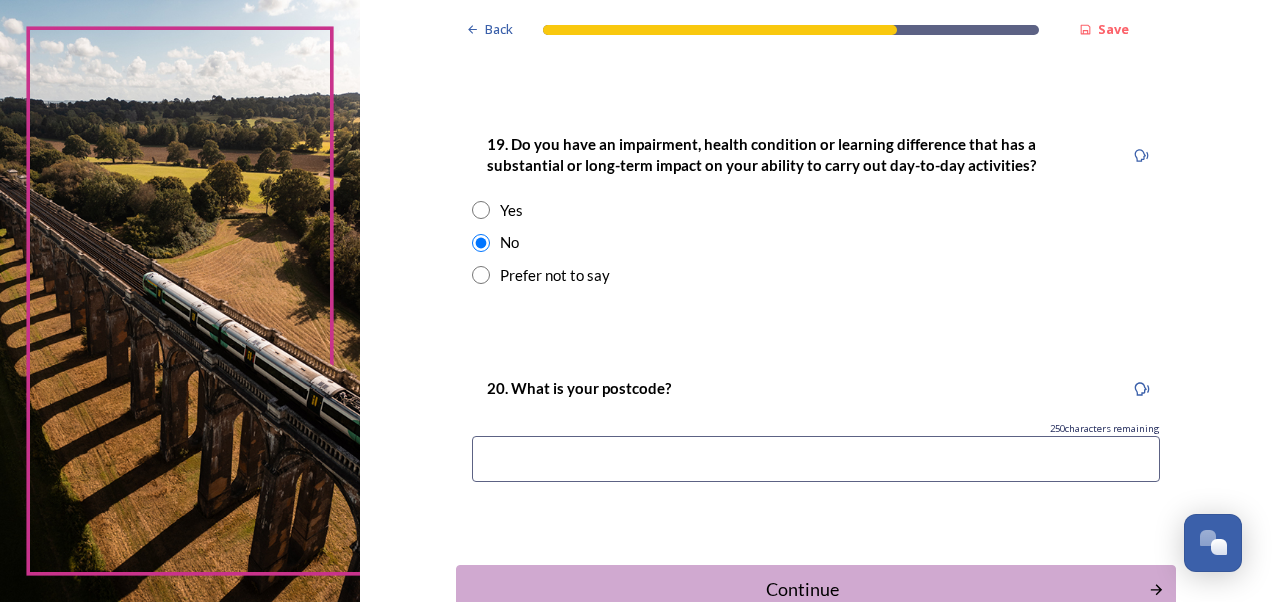 click at bounding box center [816, 459] 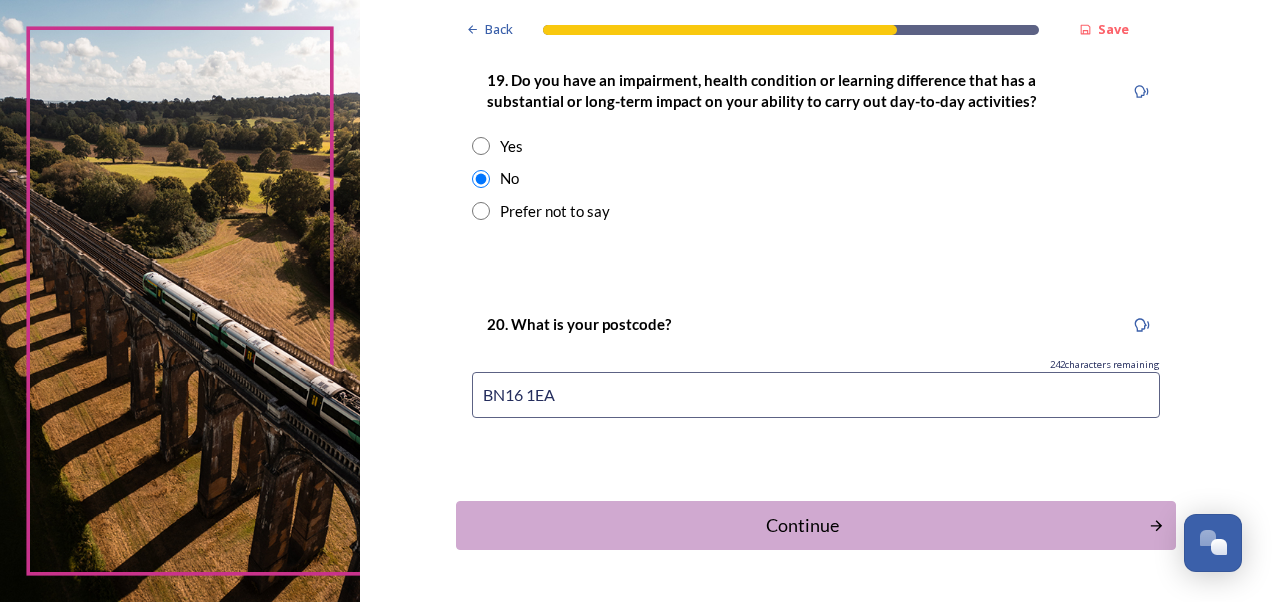 scroll, scrollTop: 1126, scrollLeft: 0, axis: vertical 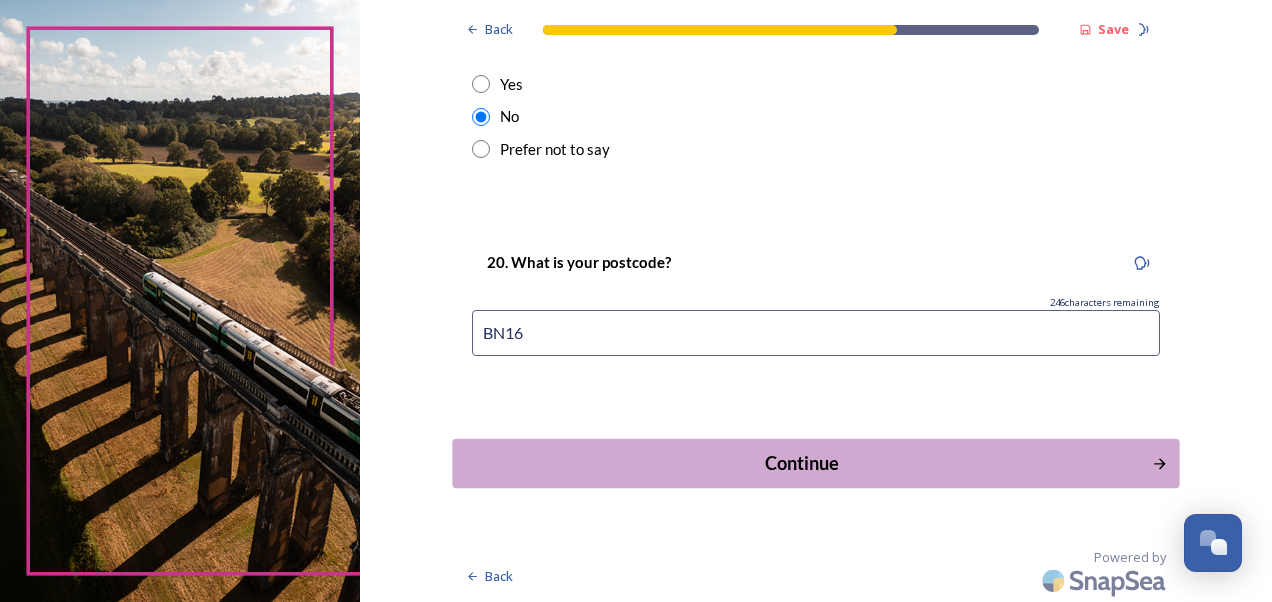 type on "BN16" 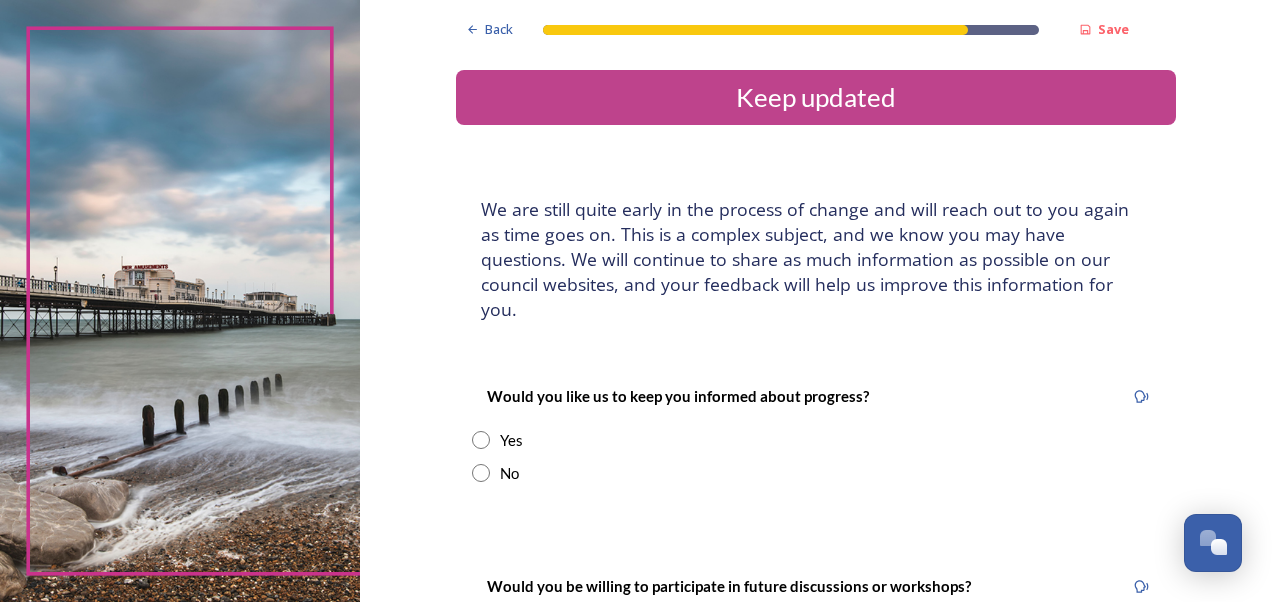 click on "Would you like us to keep you informed about progress? Yes No" at bounding box center (816, 434) 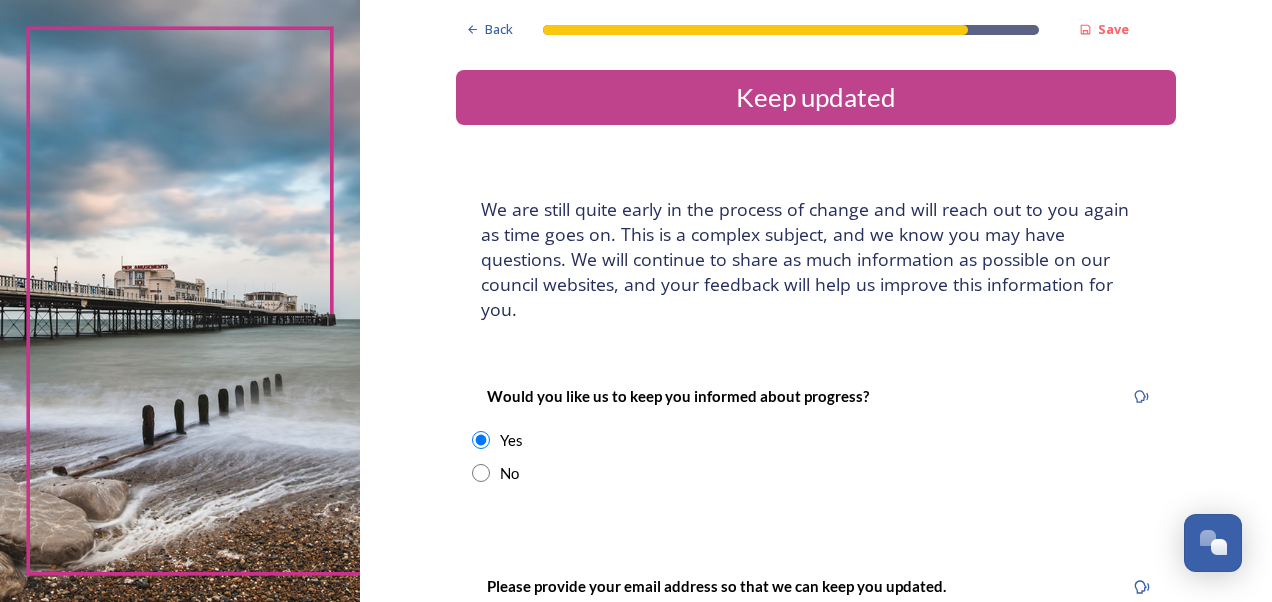 scroll, scrollTop: 200, scrollLeft: 0, axis: vertical 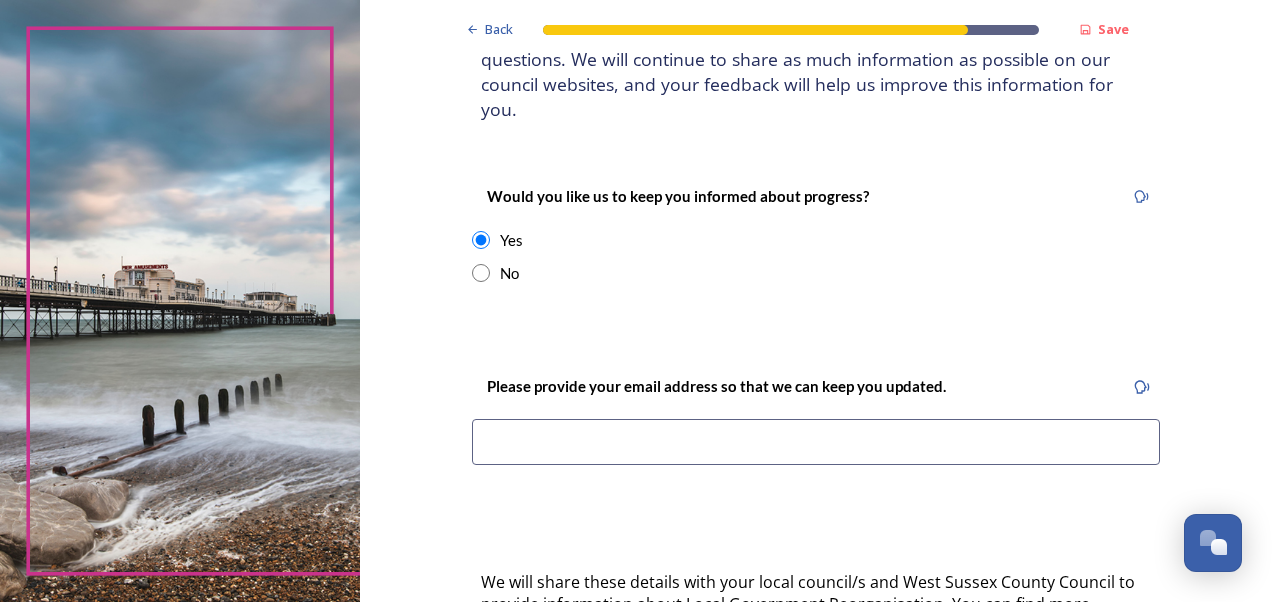 click at bounding box center [816, 442] 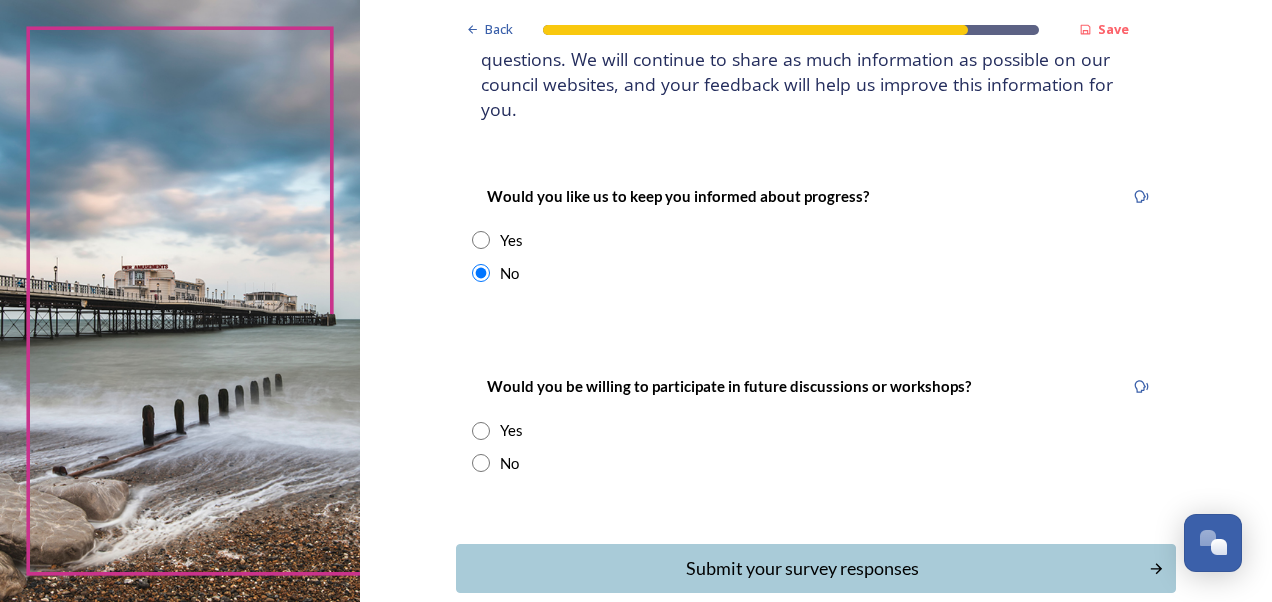 scroll, scrollTop: 282, scrollLeft: 0, axis: vertical 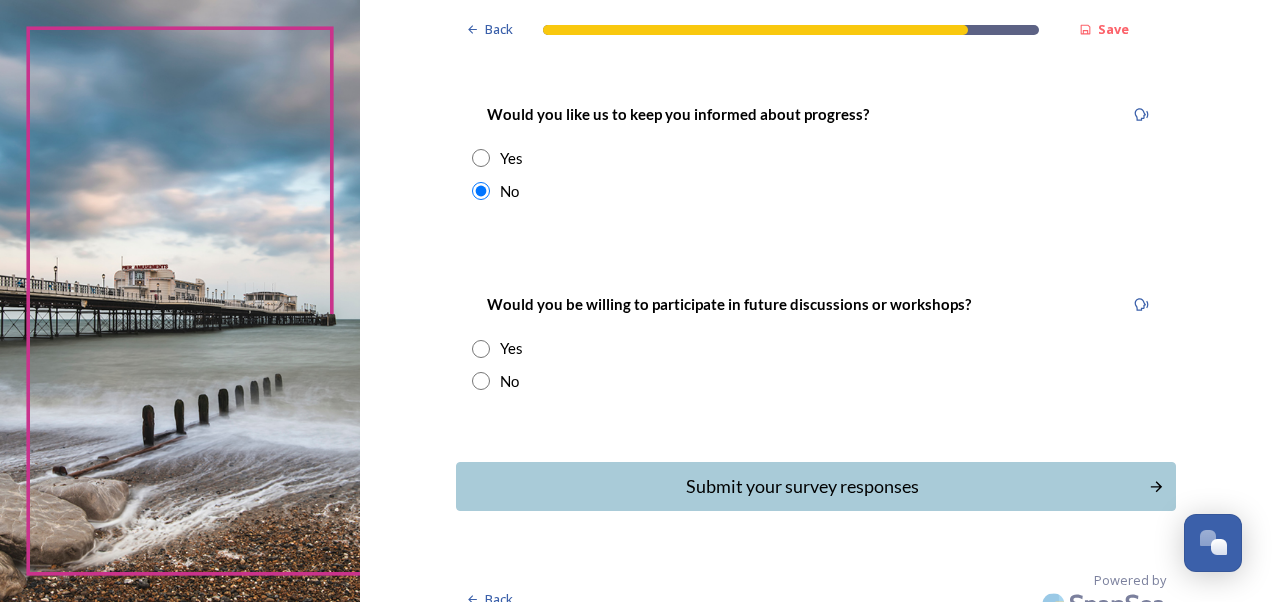 click at bounding box center (481, 381) 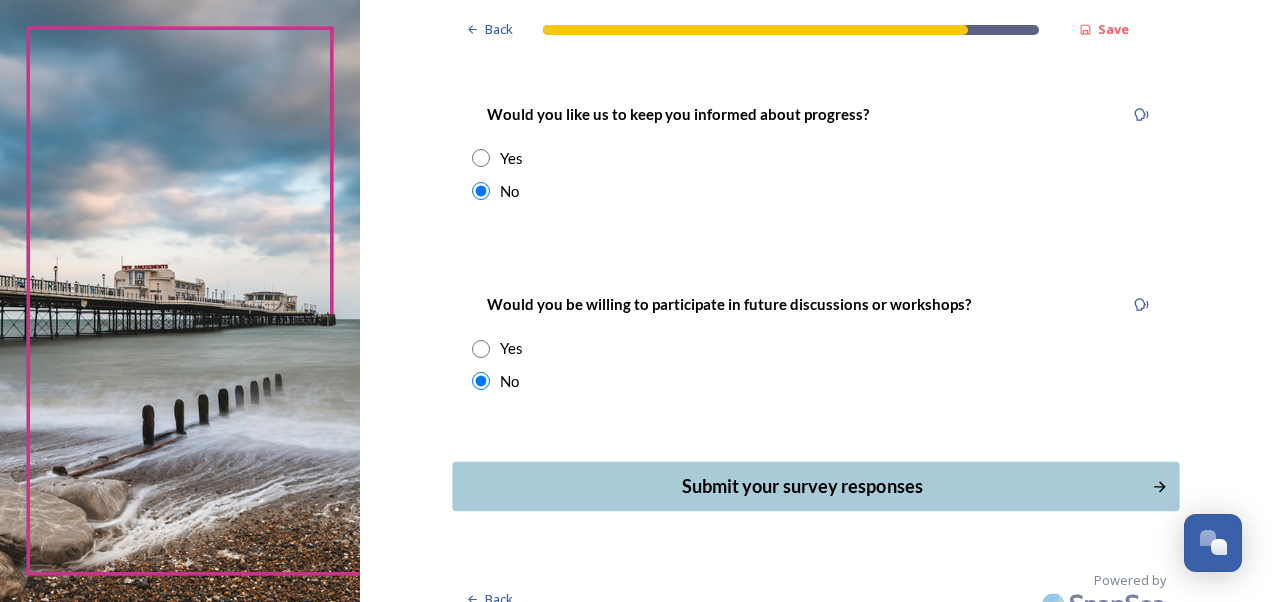 click on "Submit your survey responses" at bounding box center (801, 486) 